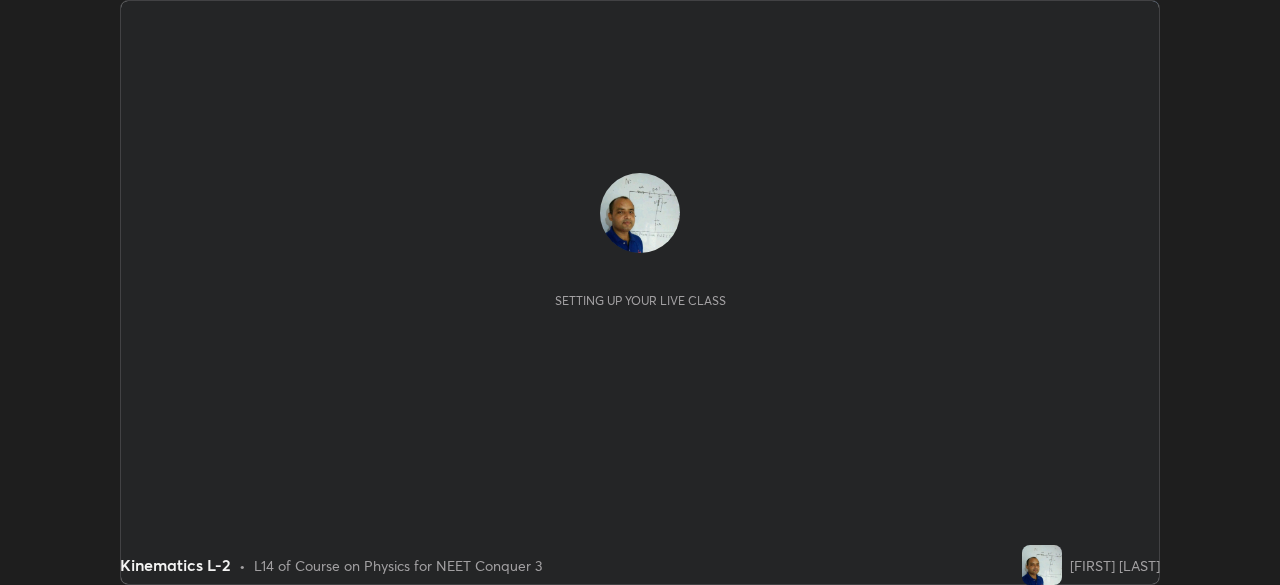 scroll, scrollTop: 0, scrollLeft: 0, axis: both 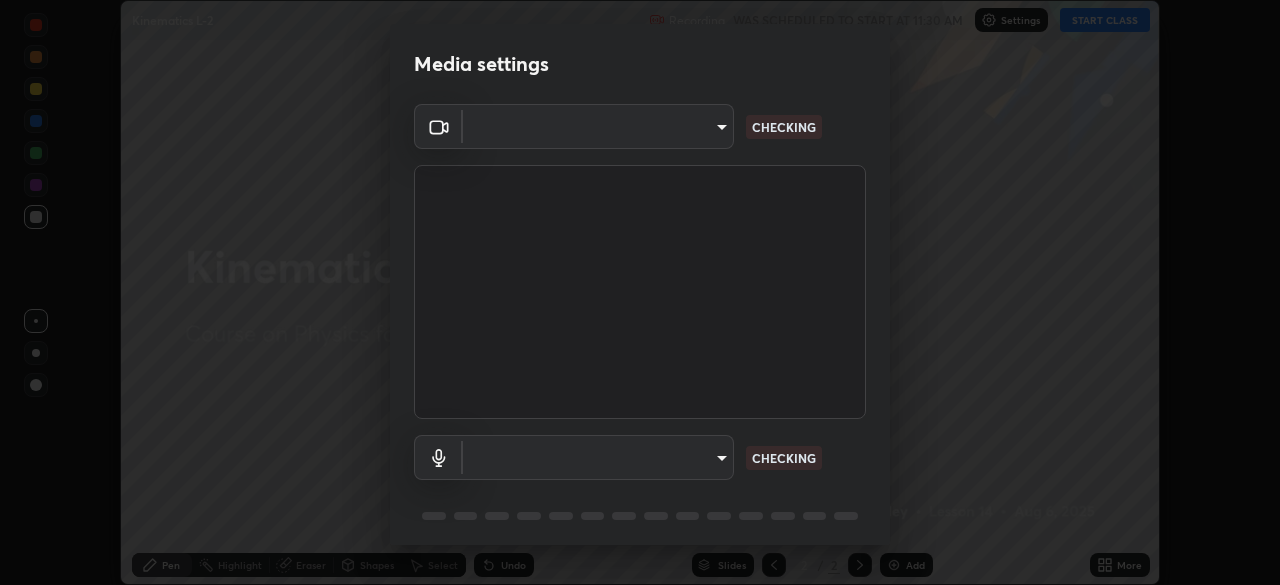 type on "fec30703c8e22cf69a8f77a224c2d994de0da897dc859dbf546555d8622b01d3" 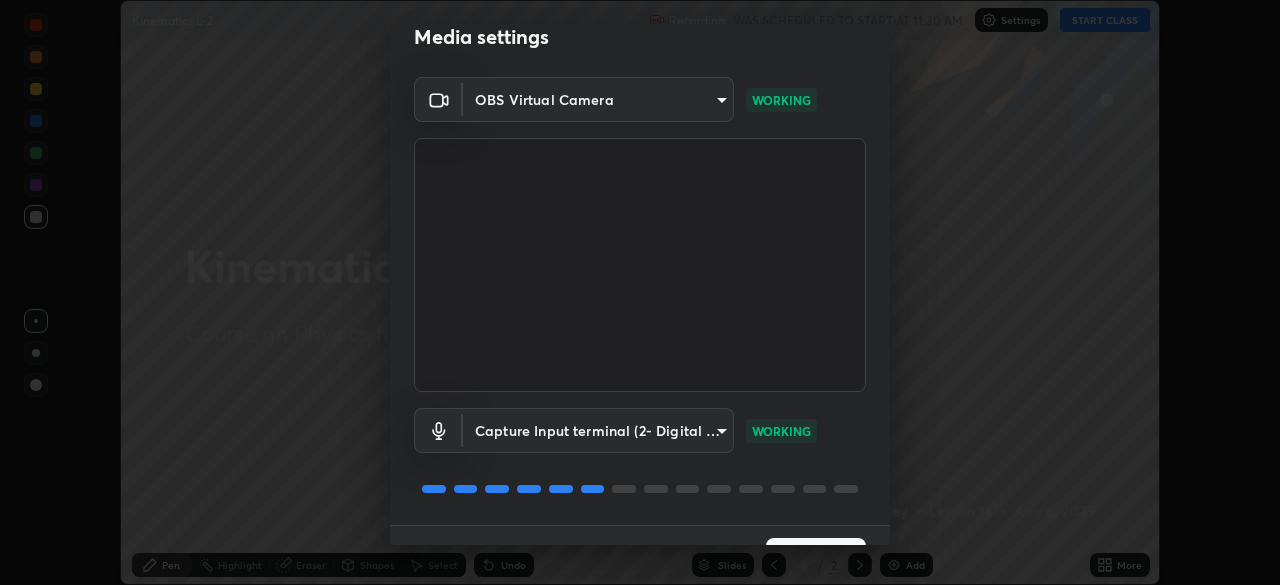scroll, scrollTop: 71, scrollLeft: 0, axis: vertical 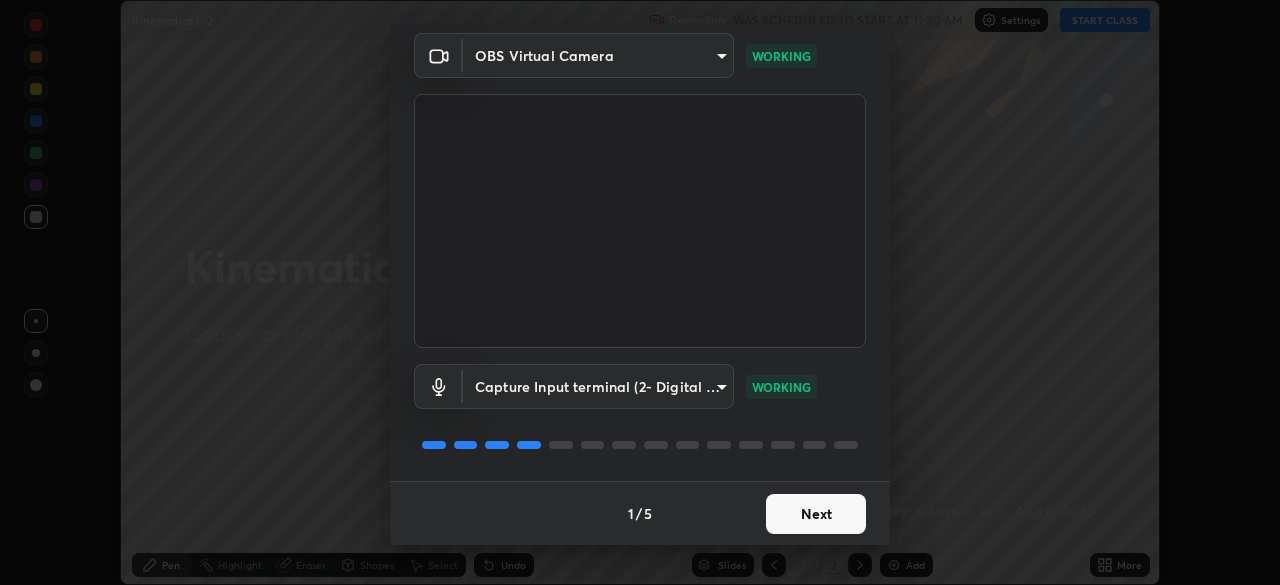 click on "Next" at bounding box center [816, 514] 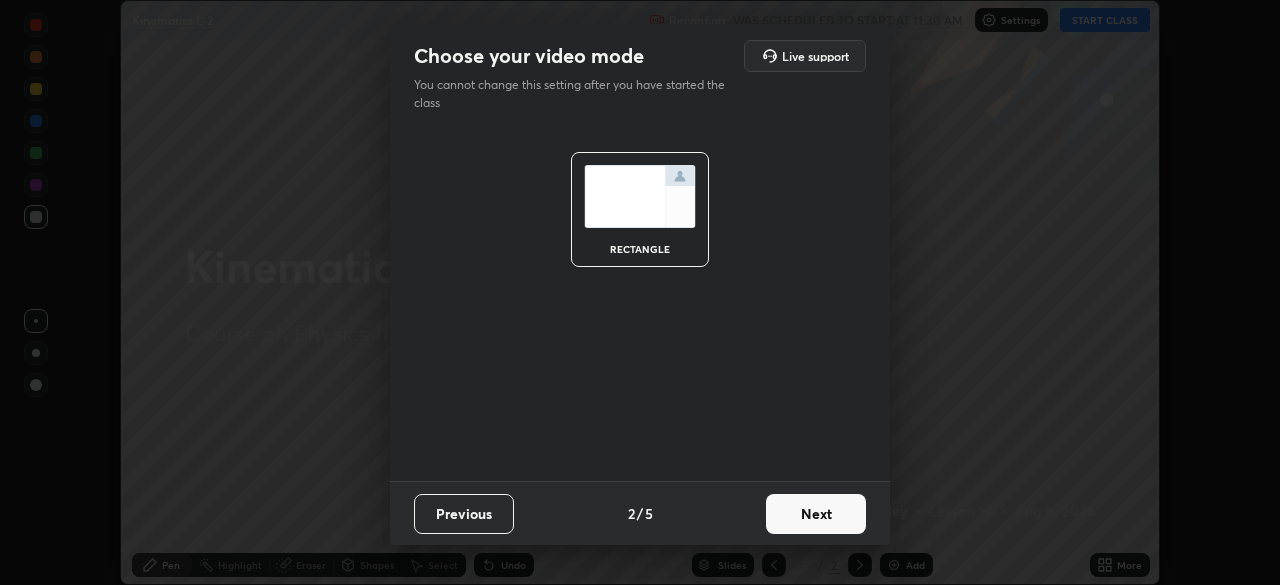 scroll, scrollTop: 0, scrollLeft: 0, axis: both 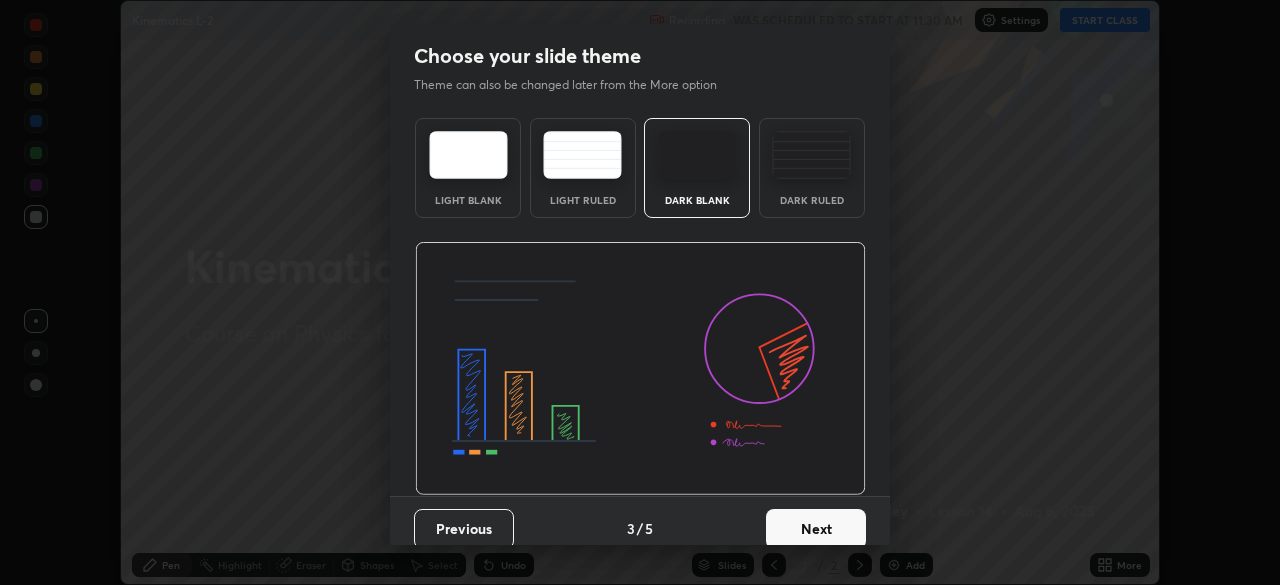 click on "Next" at bounding box center [816, 529] 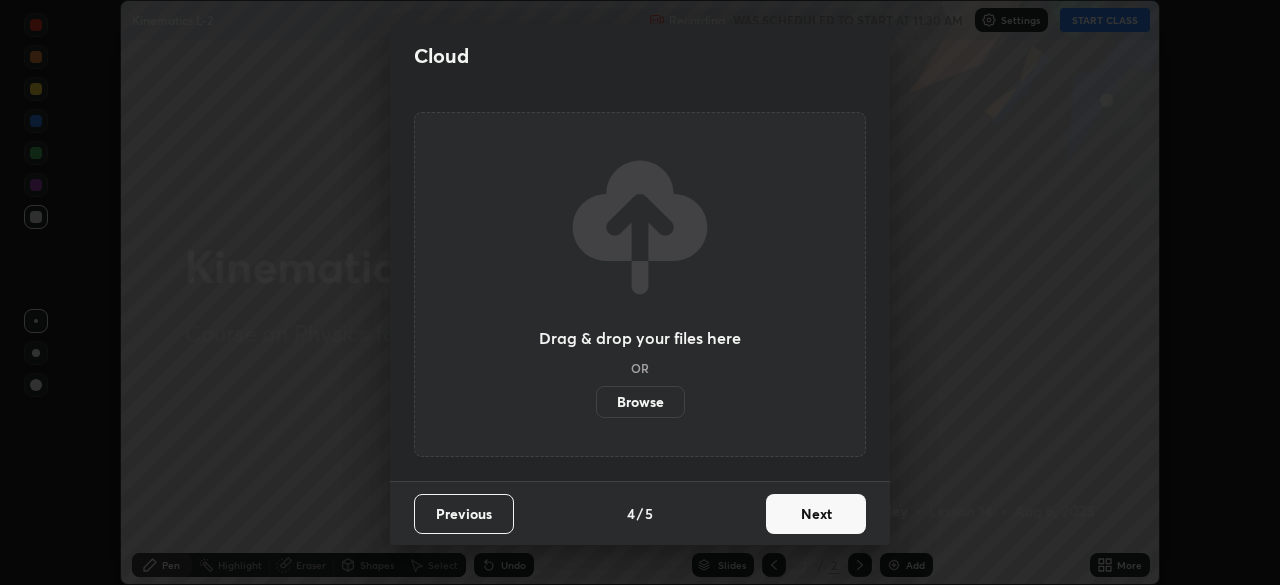 click on "Next" at bounding box center (816, 514) 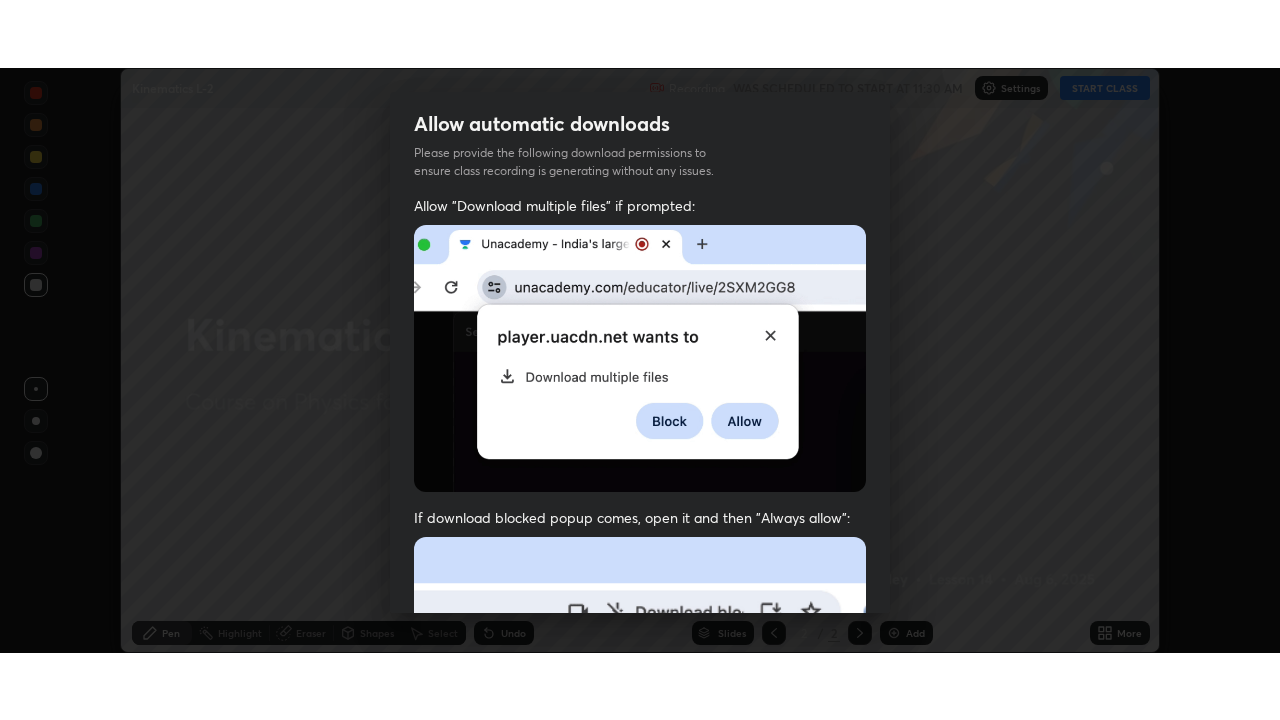 scroll, scrollTop: 479, scrollLeft: 0, axis: vertical 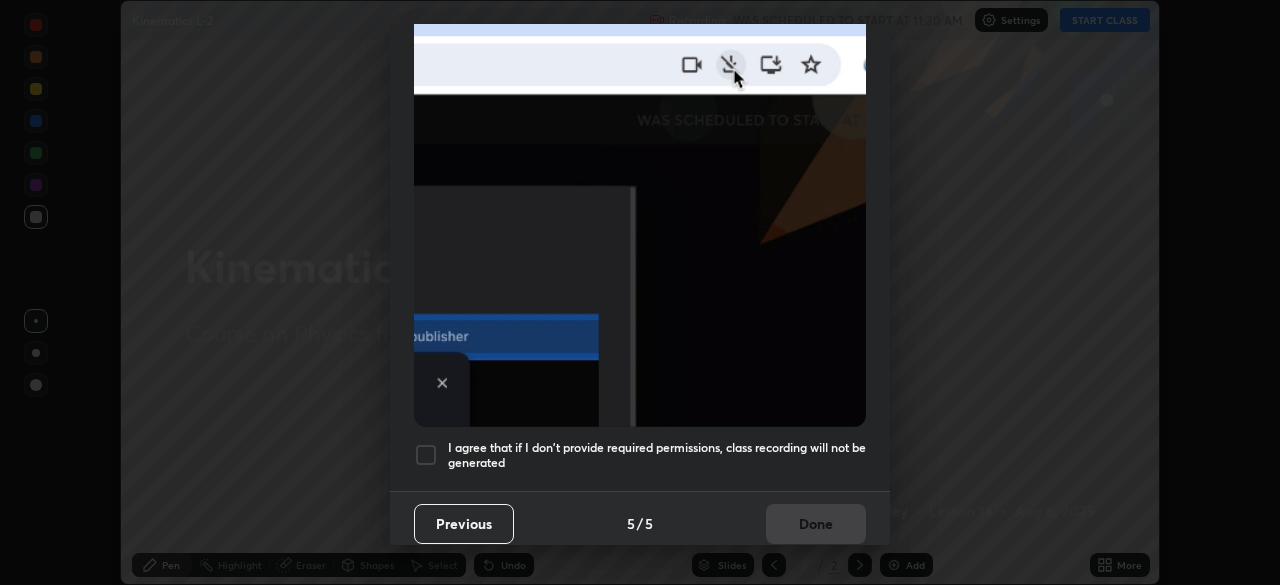 click at bounding box center (640, 208) 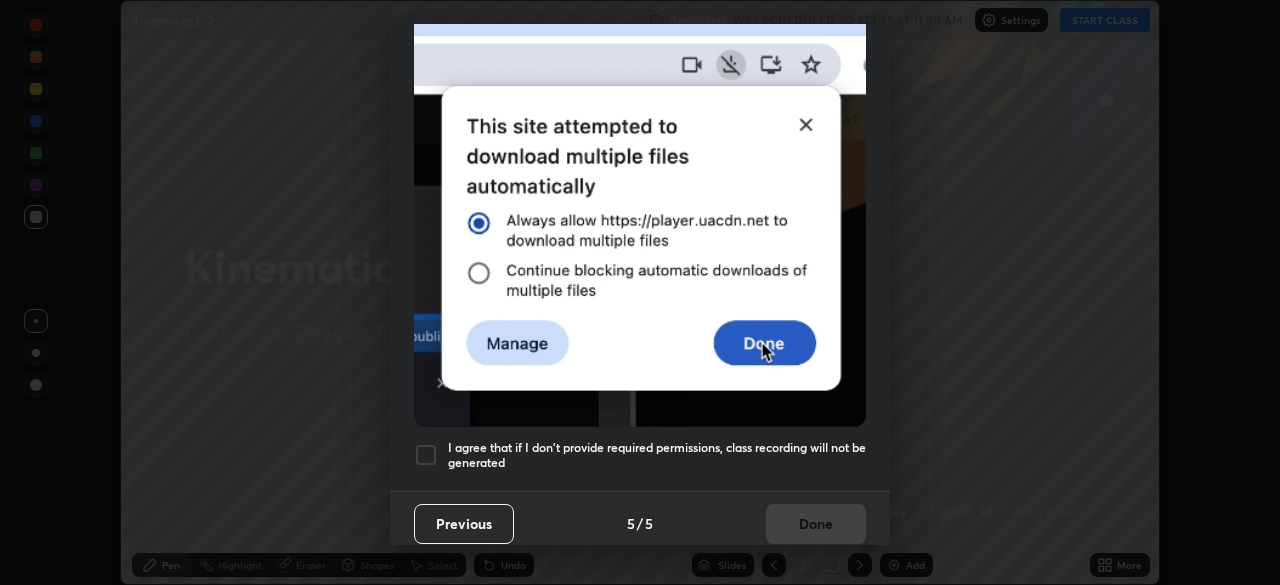 click at bounding box center (426, 455) 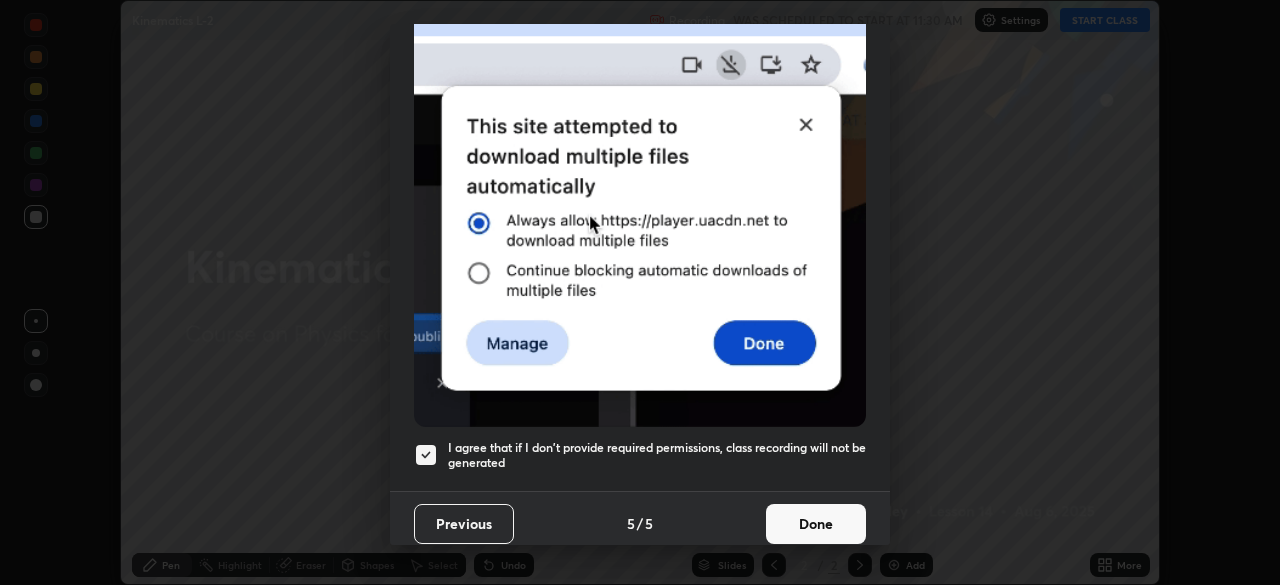 click on "Done" at bounding box center (816, 524) 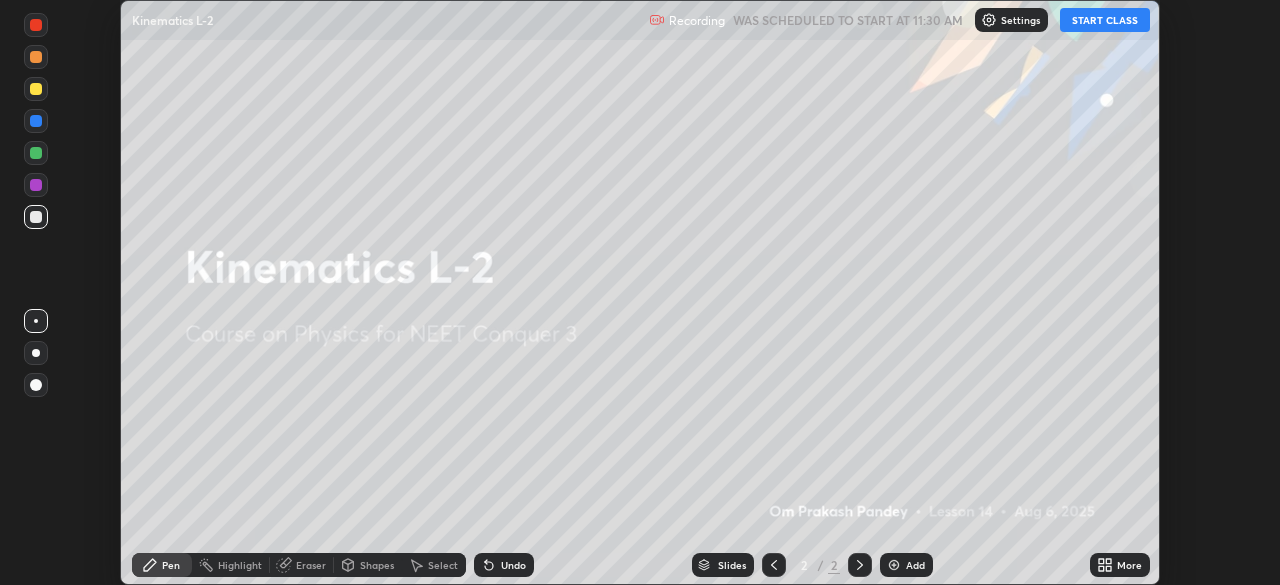 click on "START CLASS" at bounding box center [1105, 20] 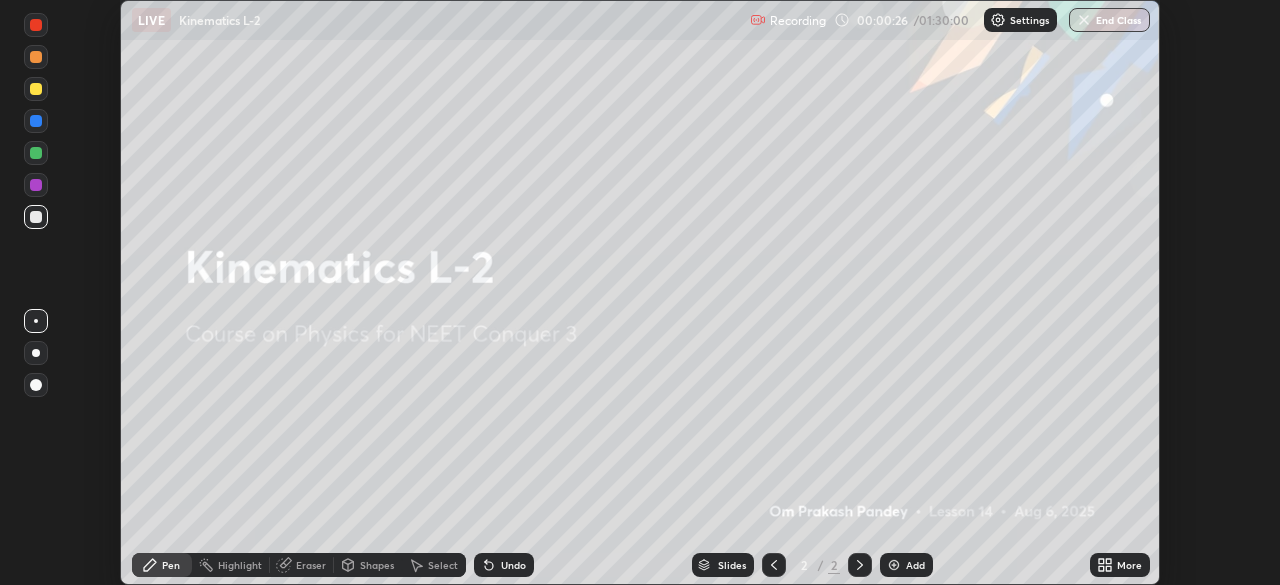 click 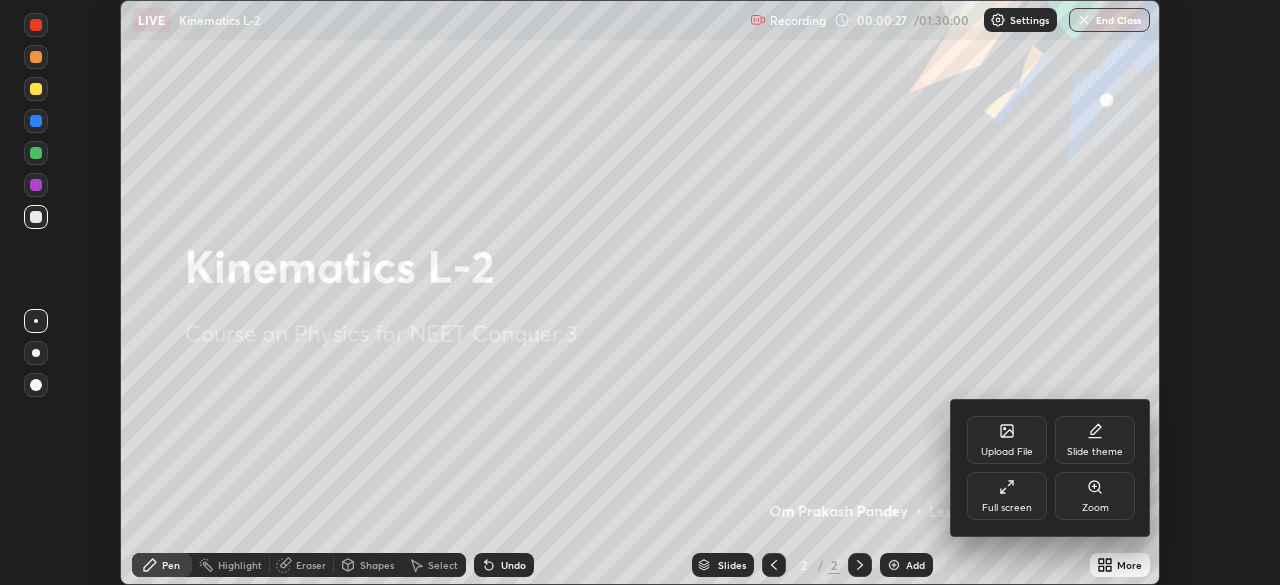 click 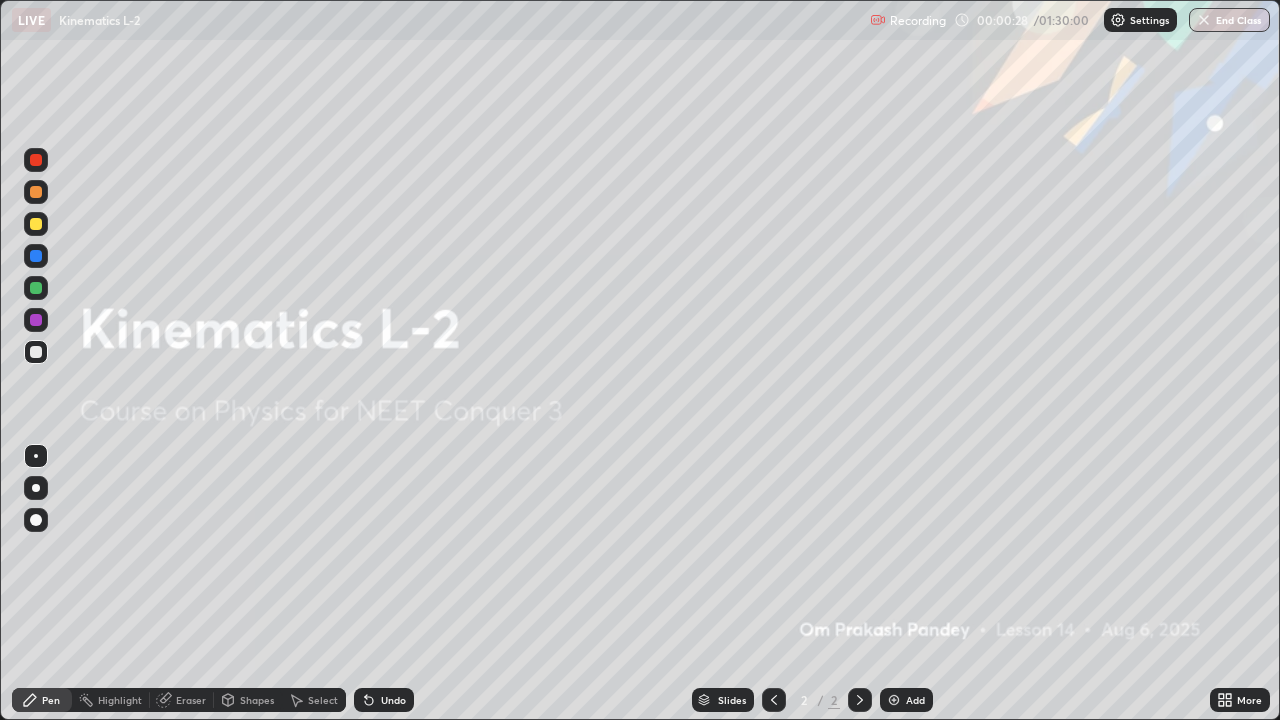 scroll, scrollTop: 99280, scrollLeft: 98720, axis: both 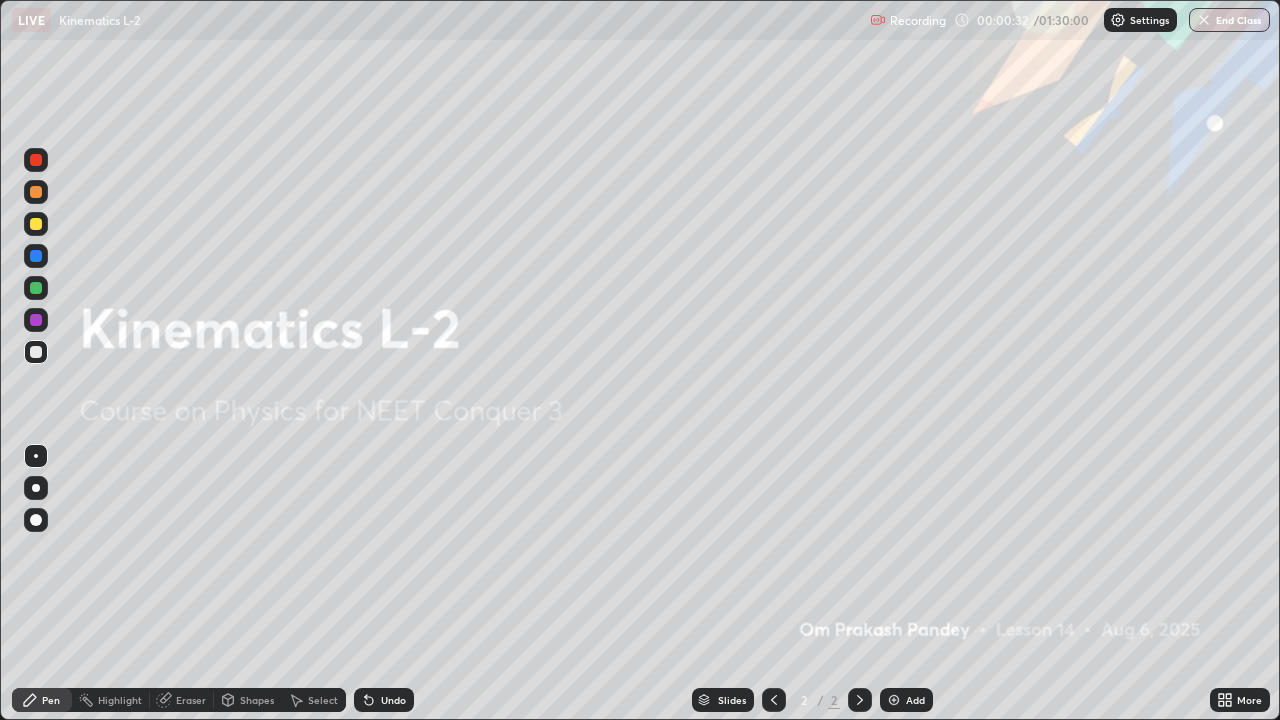 click at bounding box center (894, 700) 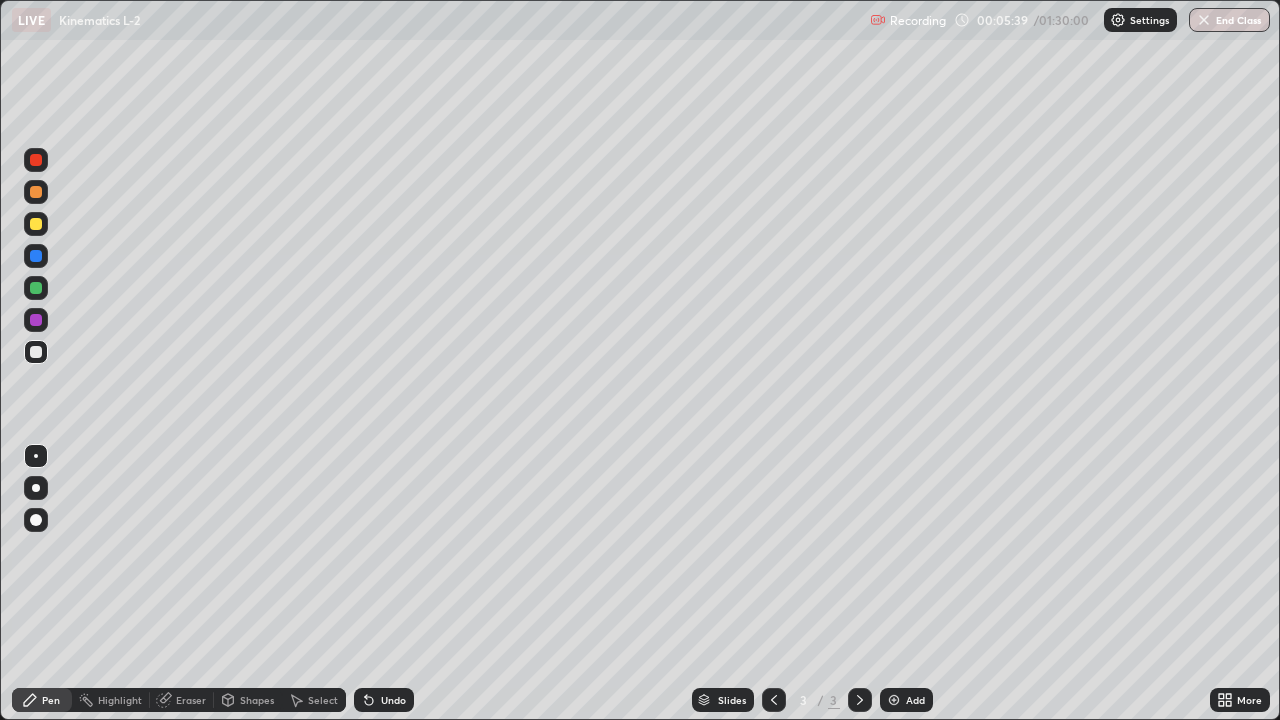 click at bounding box center [894, 700] 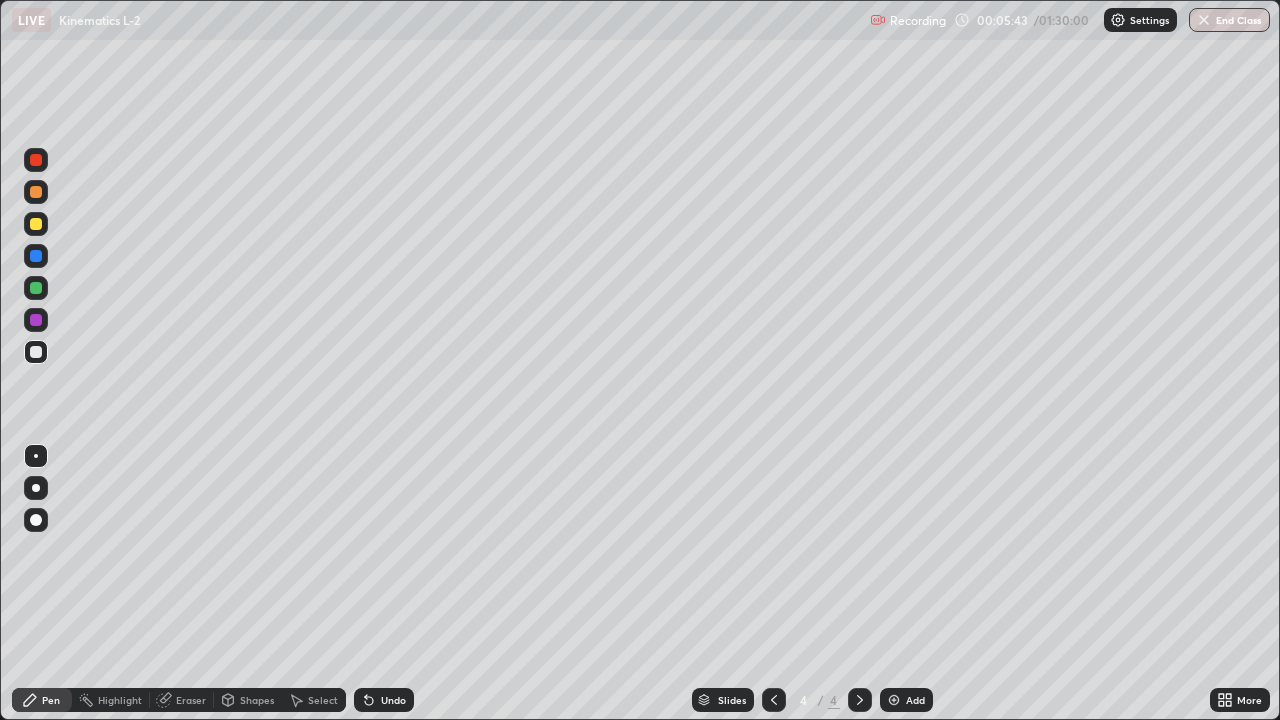 click 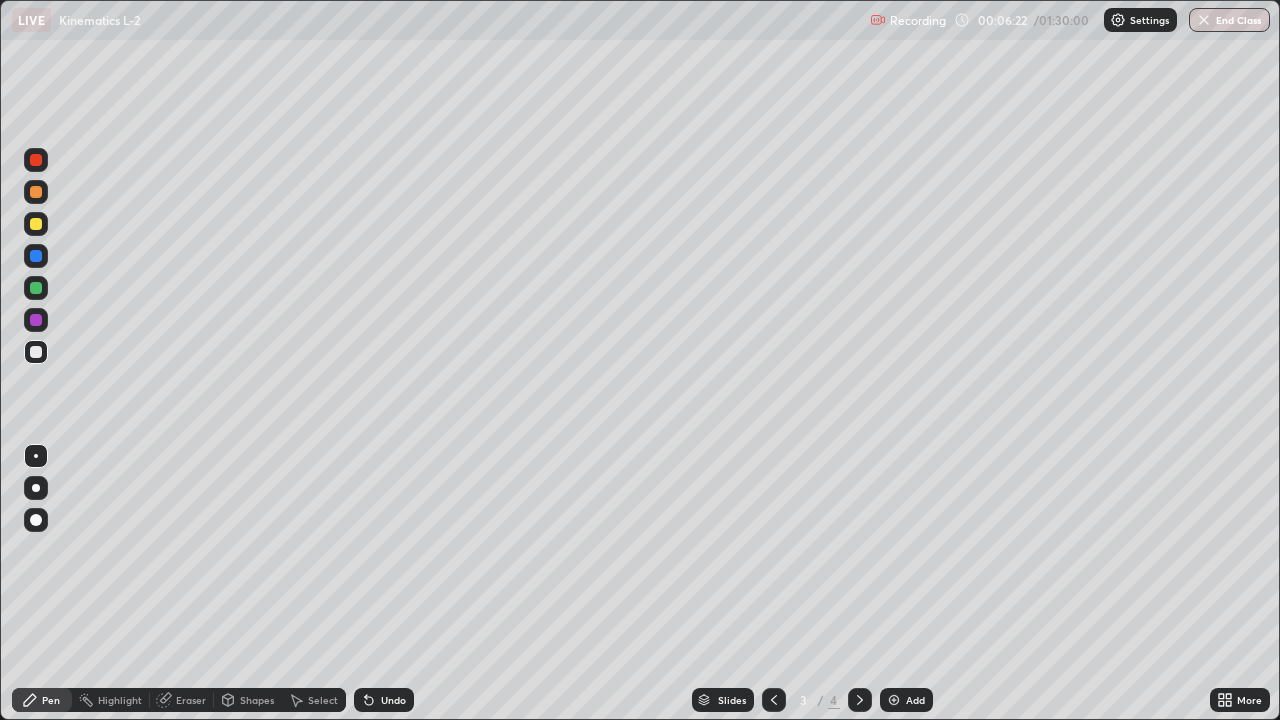 click at bounding box center (894, 700) 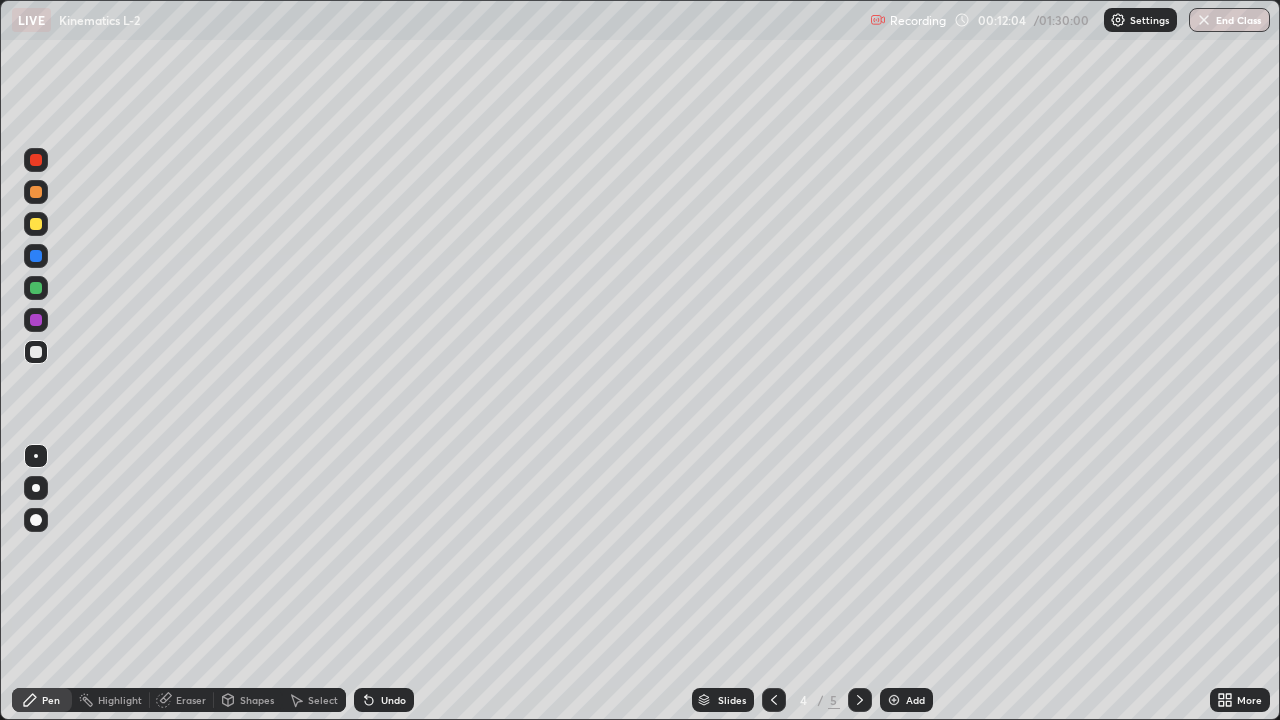 click at bounding box center (36, 224) 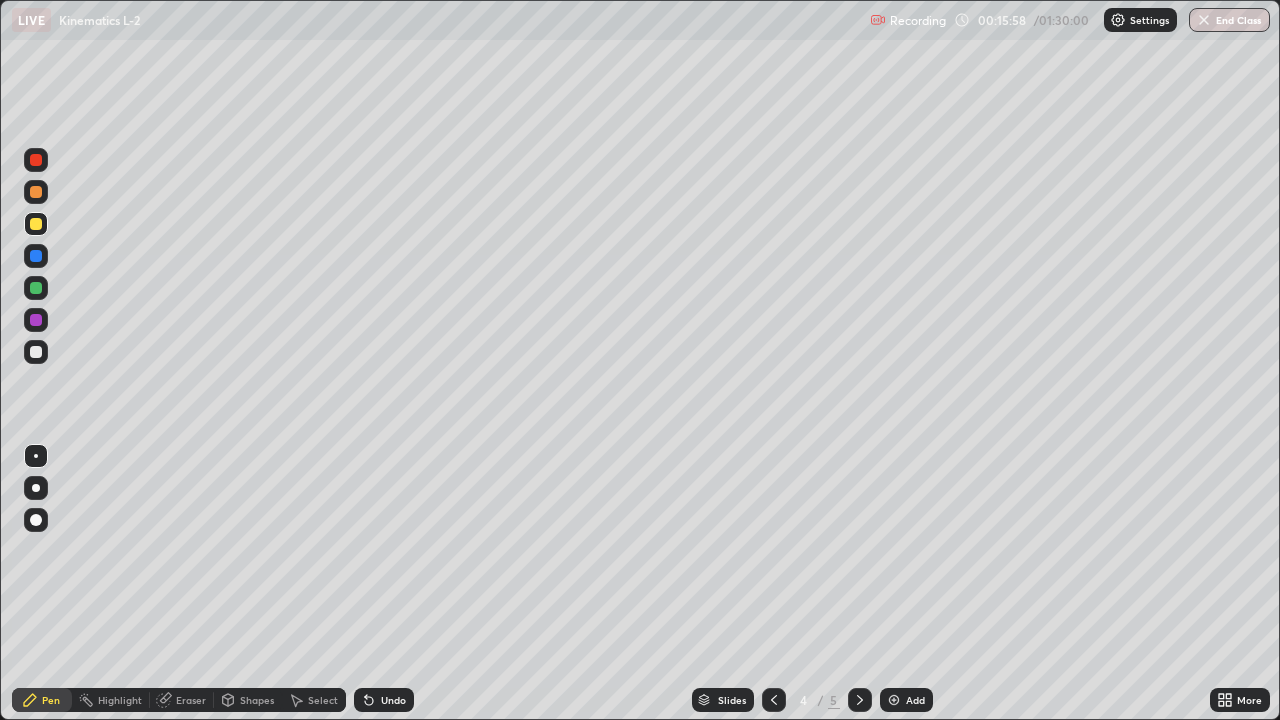 click on "Eraser" at bounding box center [191, 700] 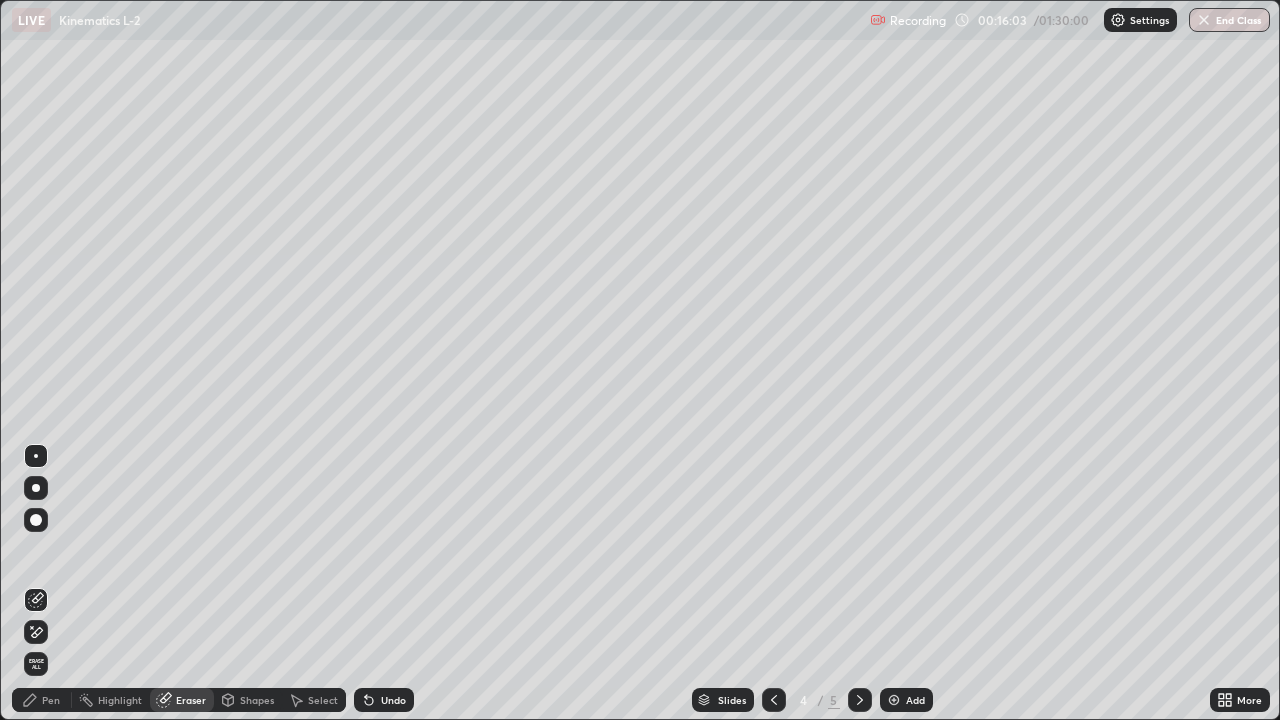 click on "Pen" at bounding box center (51, 700) 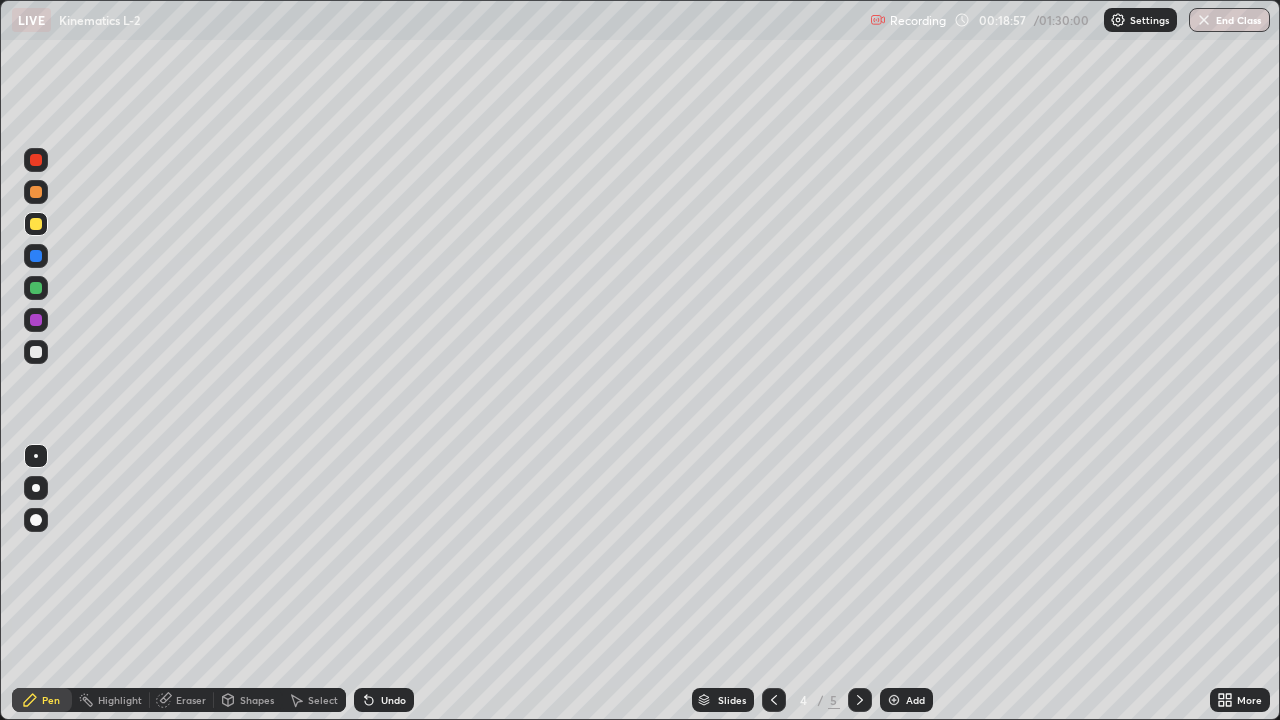 click on "Eraser" at bounding box center [191, 700] 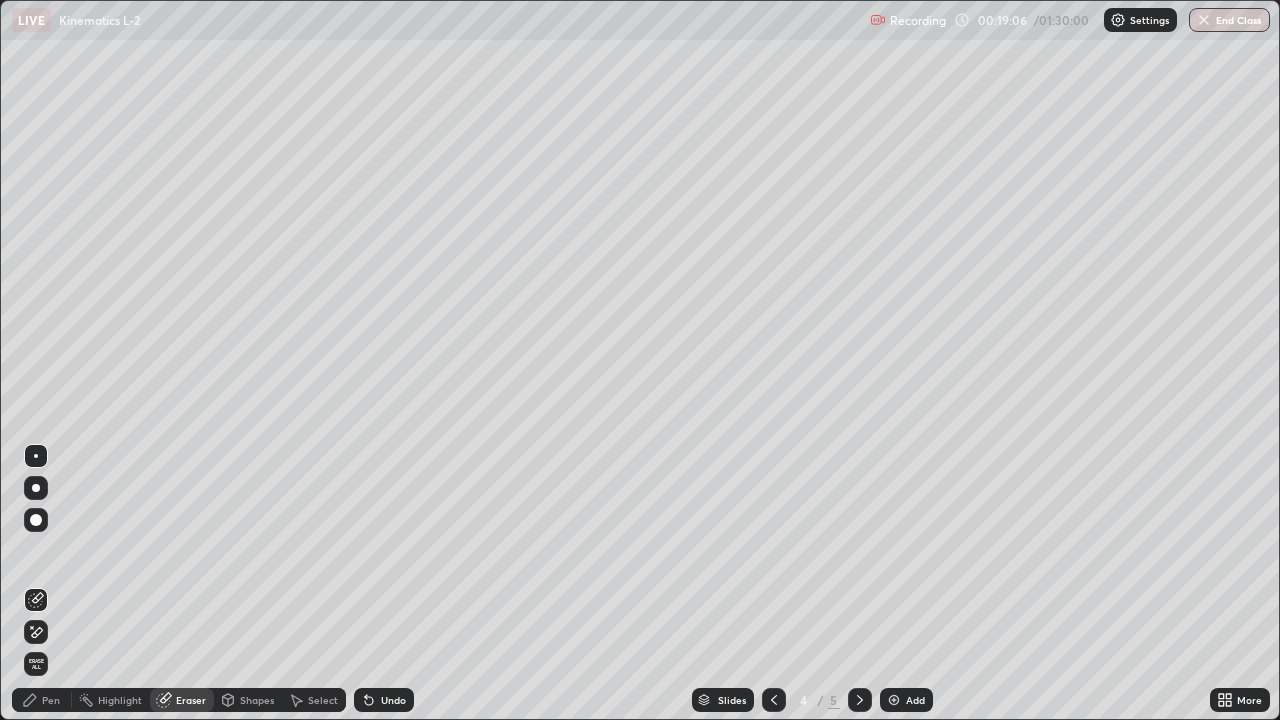 click on "Pen" at bounding box center (51, 700) 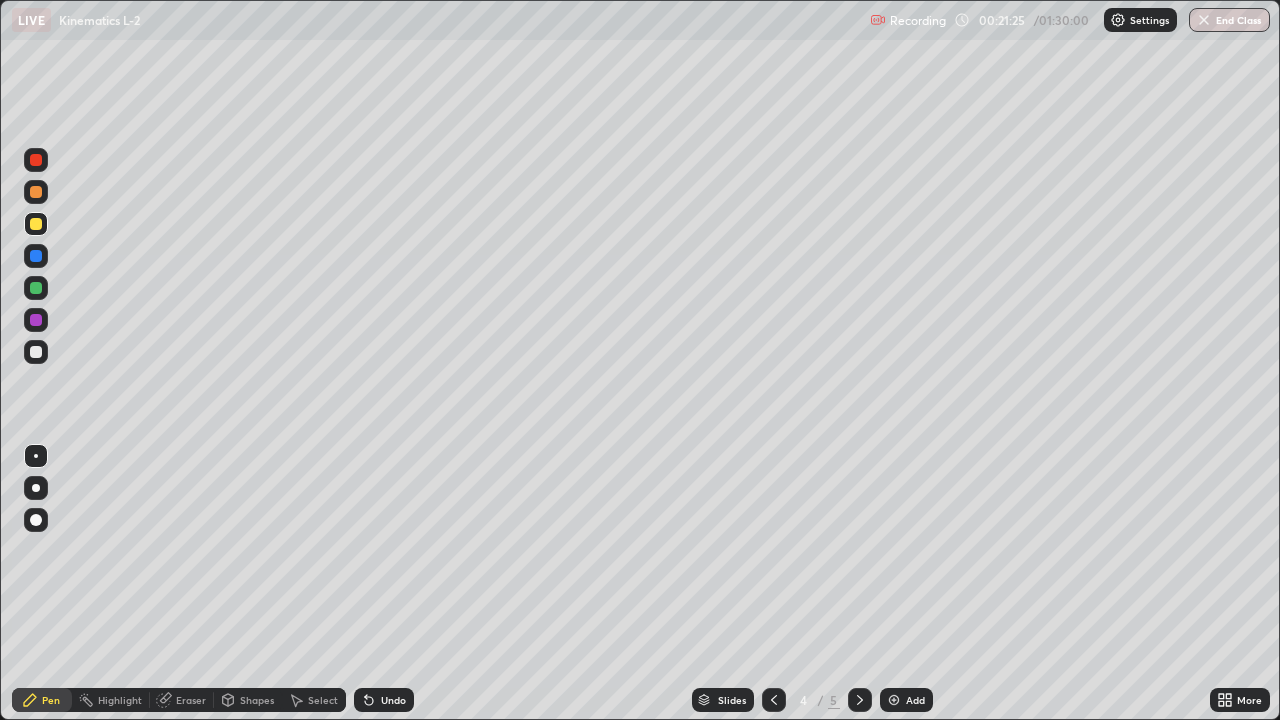 click at bounding box center (894, 700) 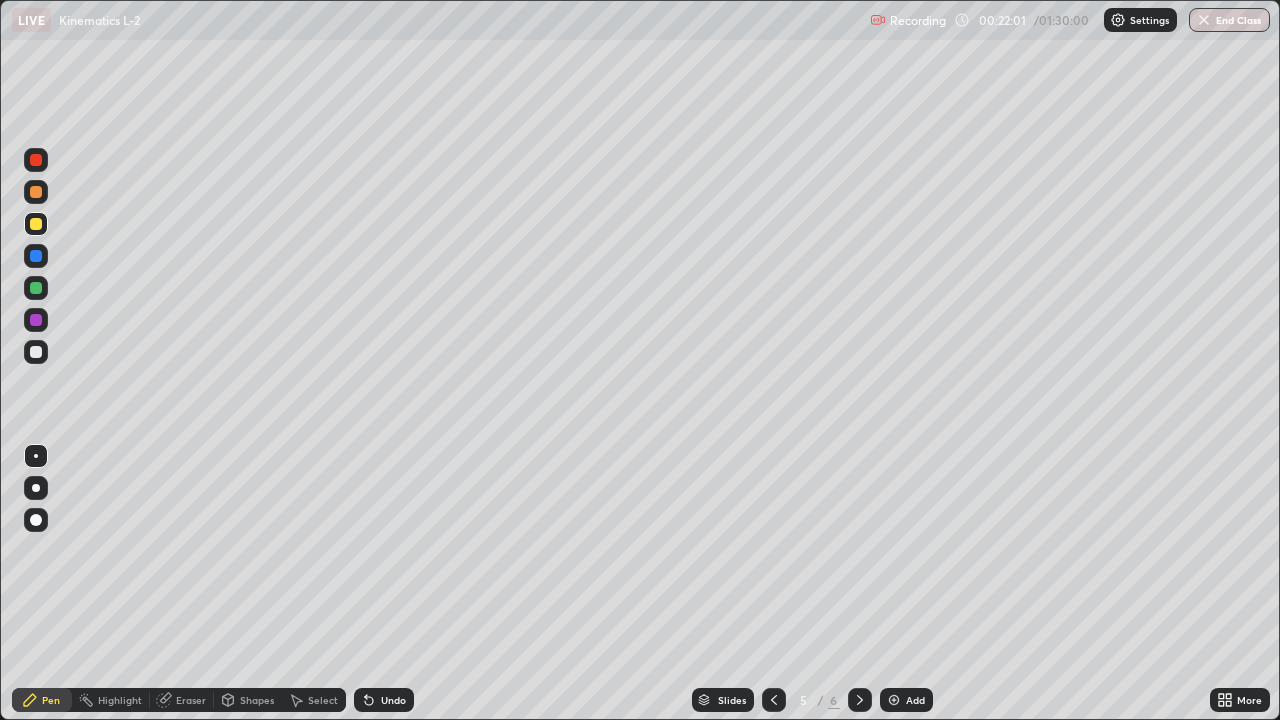 click on "Eraser" at bounding box center [191, 700] 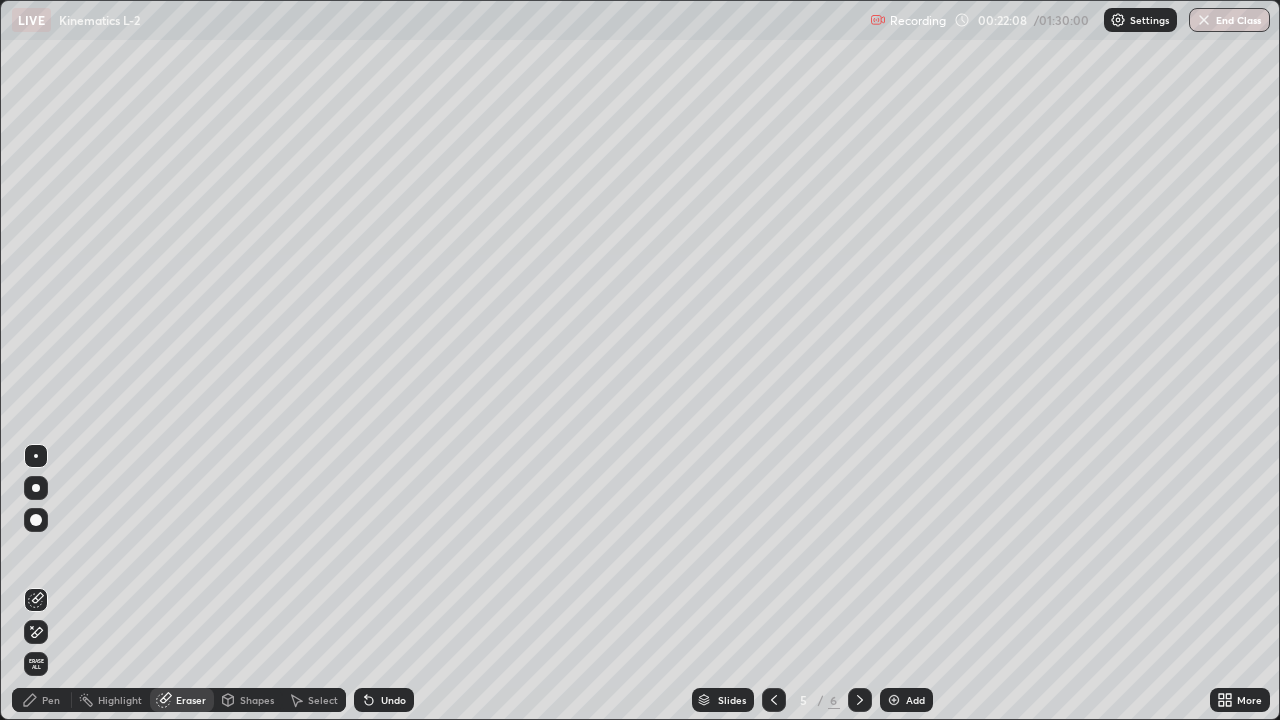 click on "Pen" at bounding box center [51, 700] 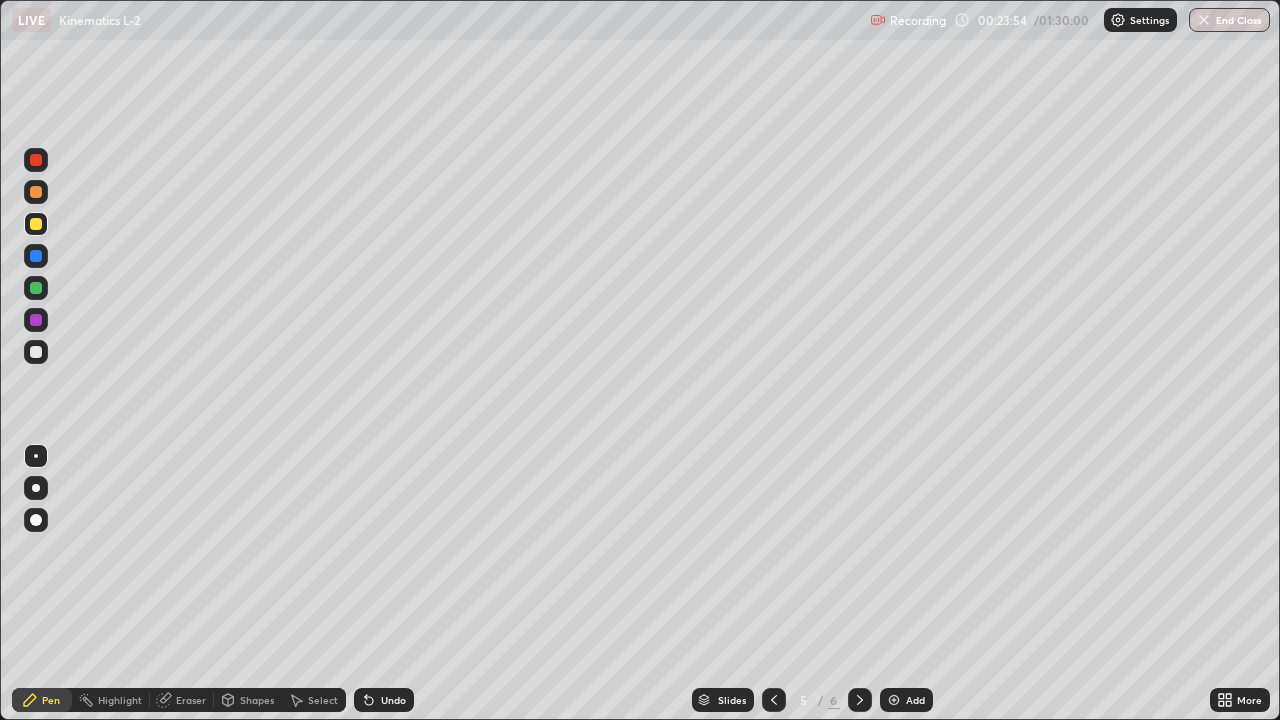 click at bounding box center (36, 352) 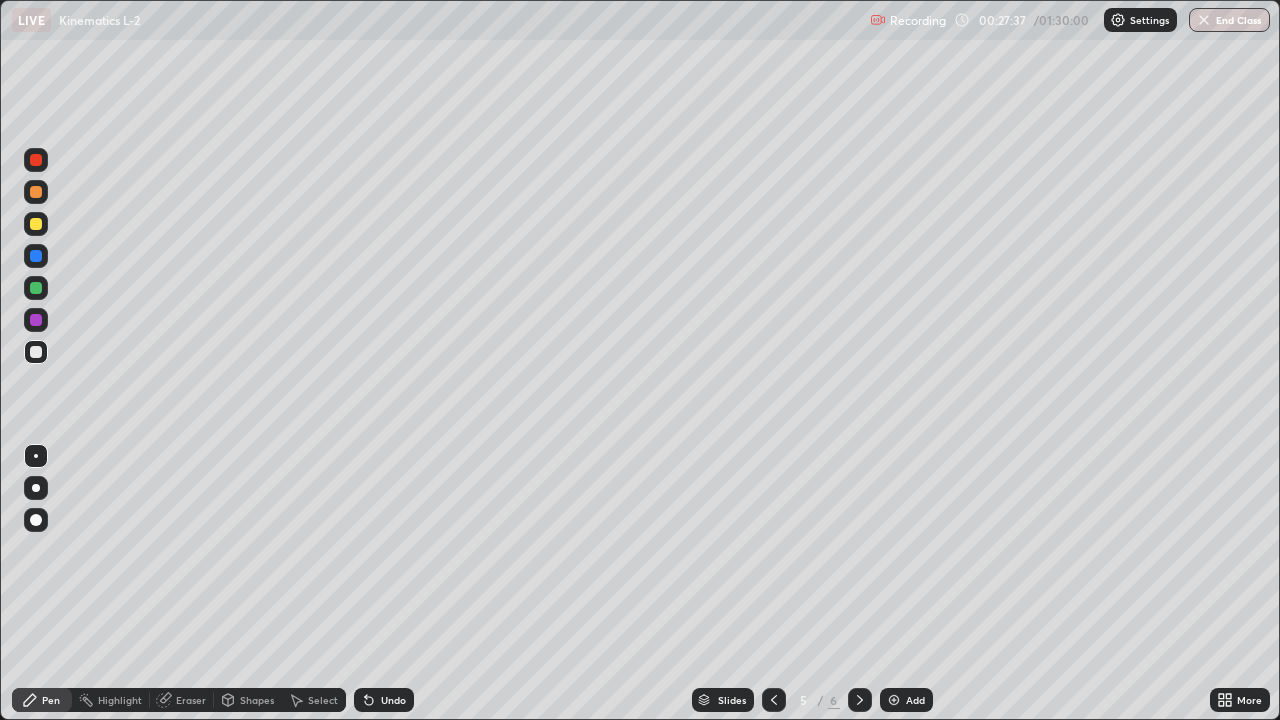 click at bounding box center [36, 224] 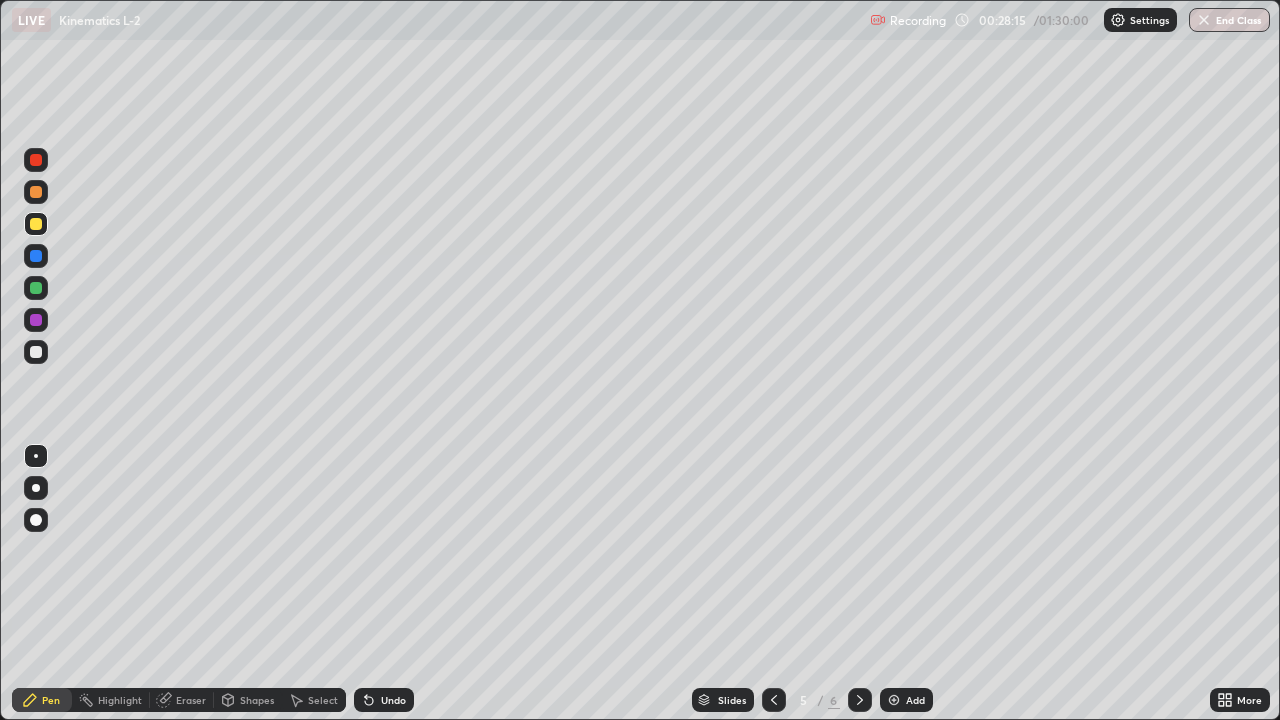 click at bounding box center (36, 256) 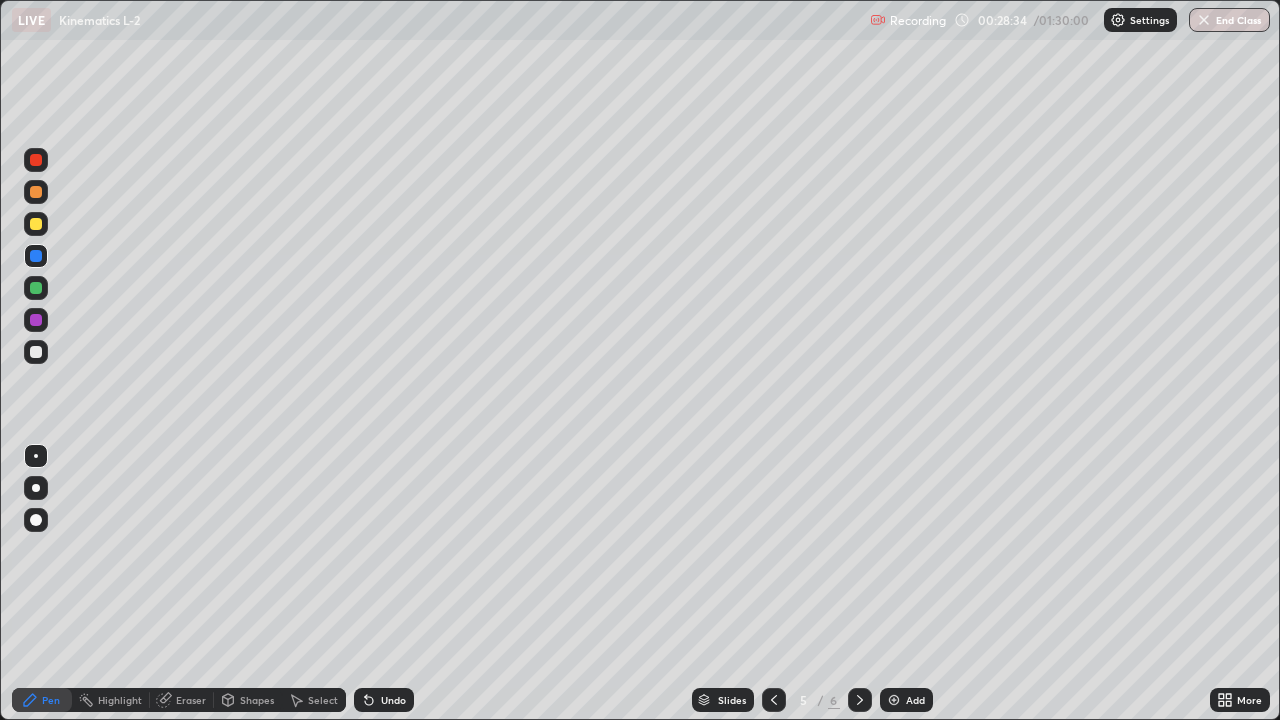 click on "Slides 5 / 6 Add" at bounding box center (812, 700) 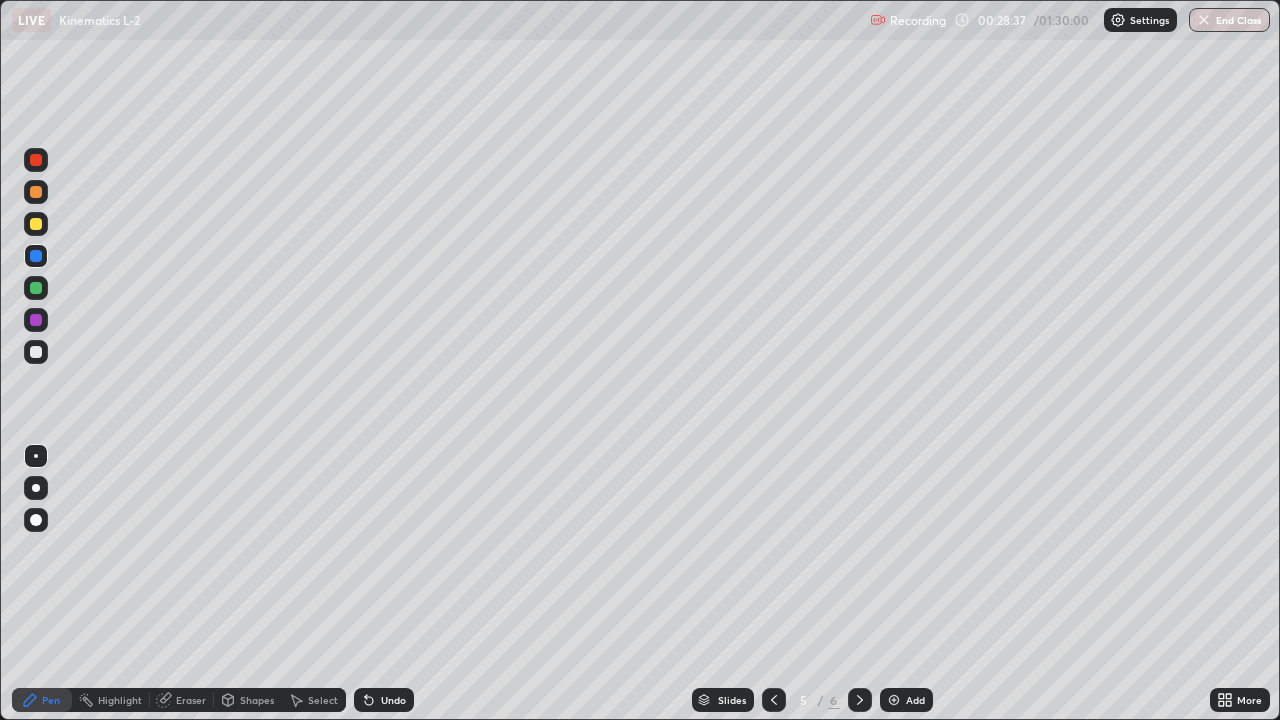 click at bounding box center (36, 288) 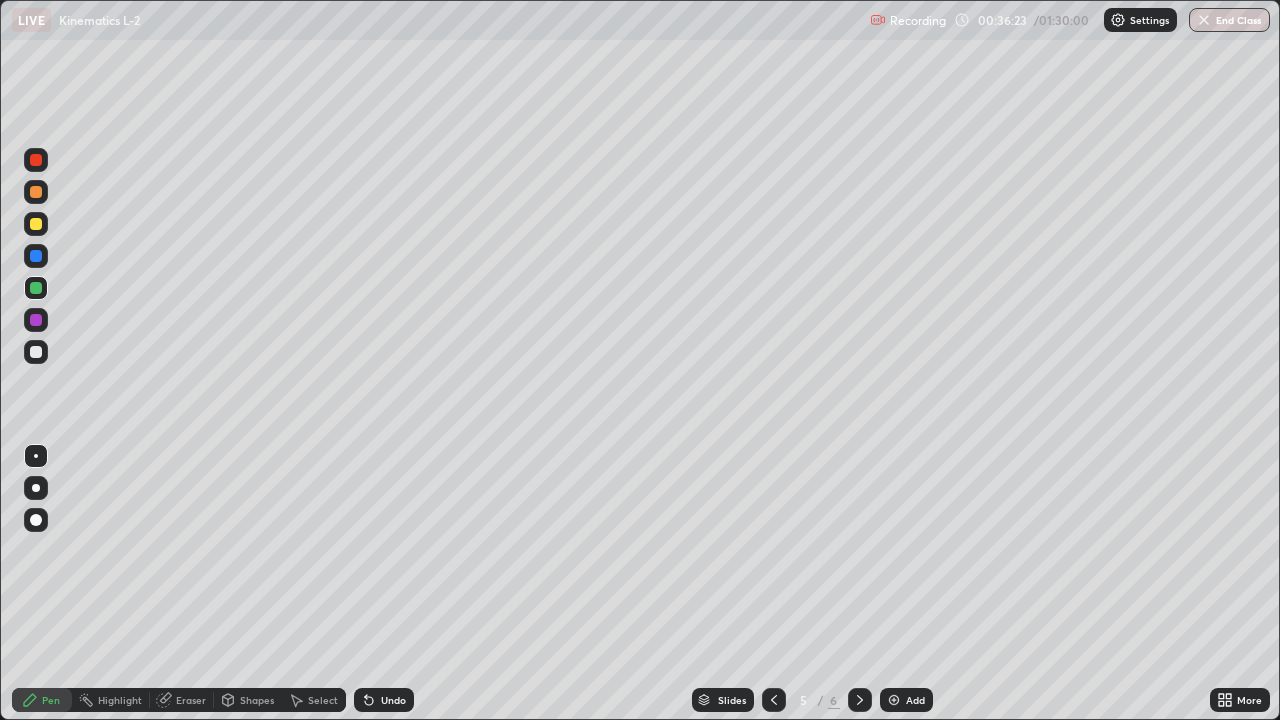 click at bounding box center (894, 700) 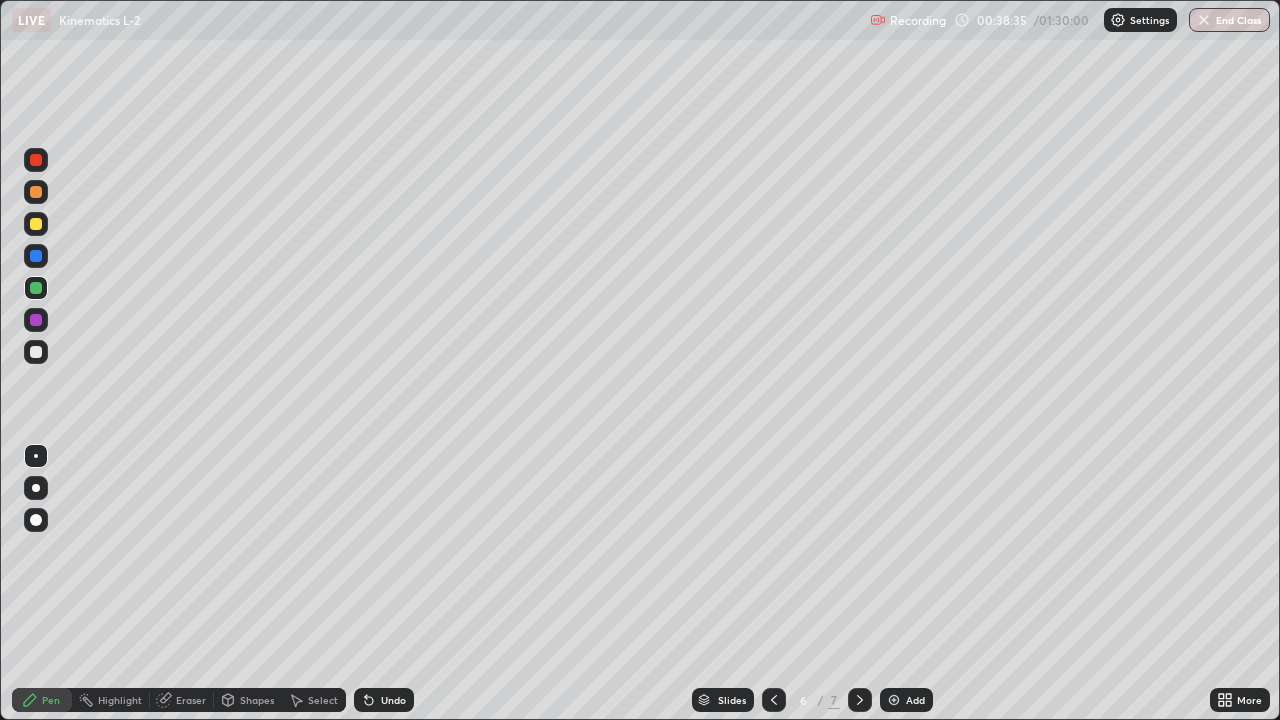 click at bounding box center (36, 352) 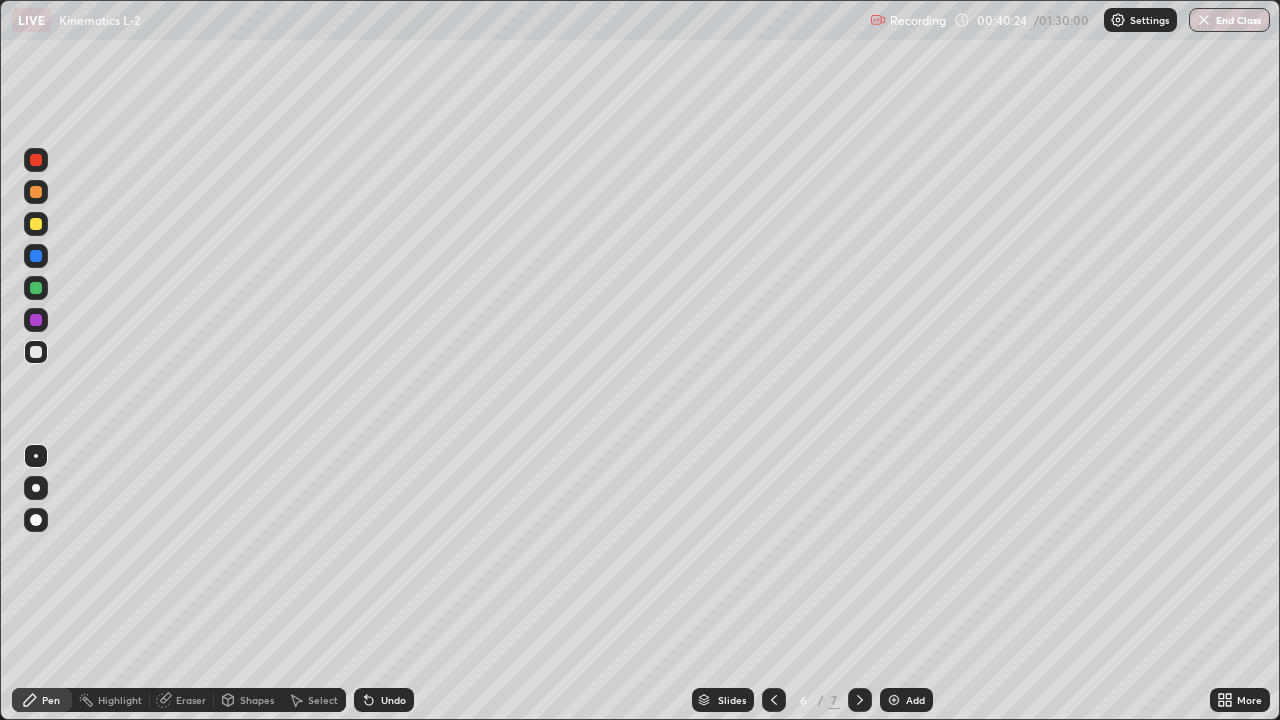 click on "Highlight" at bounding box center (120, 700) 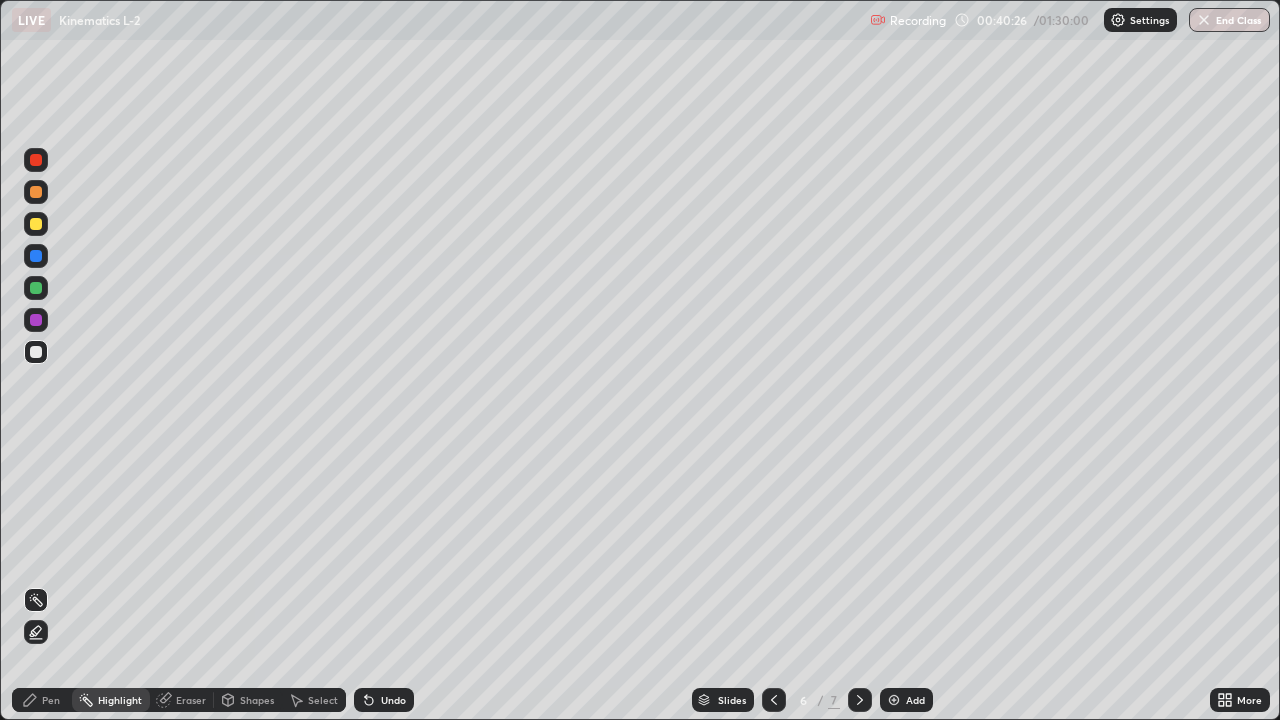 click on "Eraser" at bounding box center (182, 700) 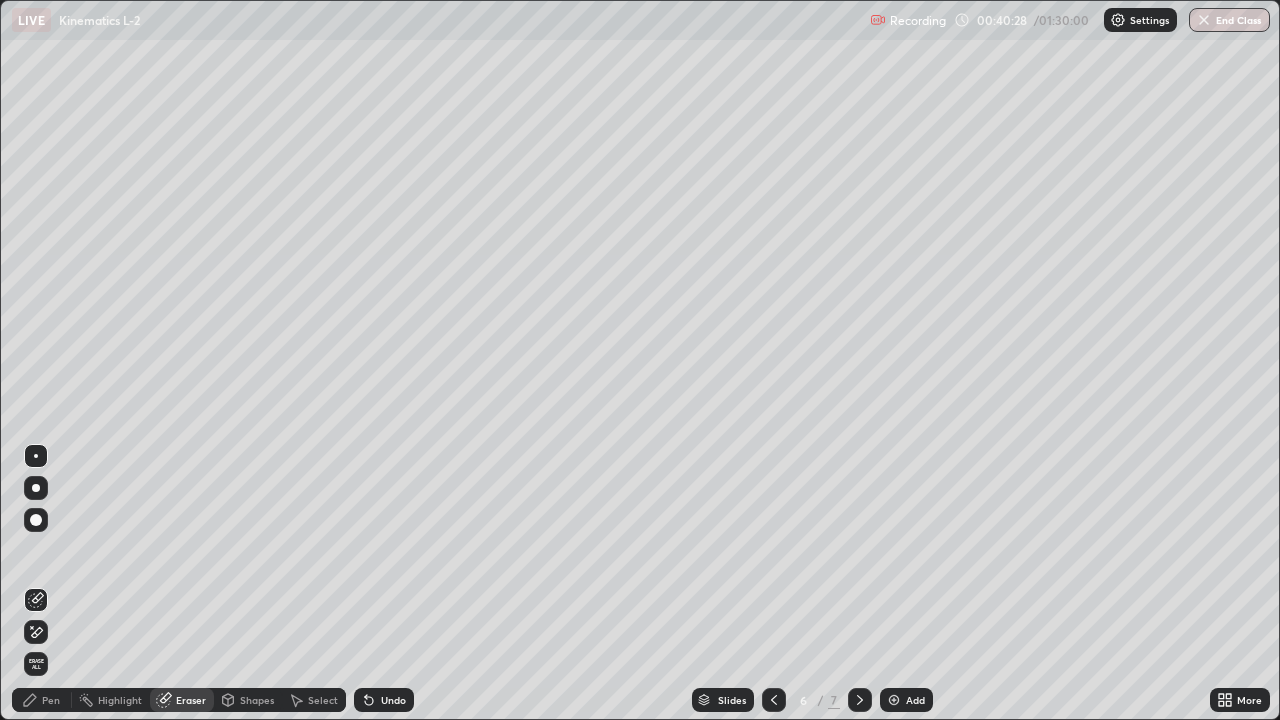 click on "Pen" at bounding box center (51, 700) 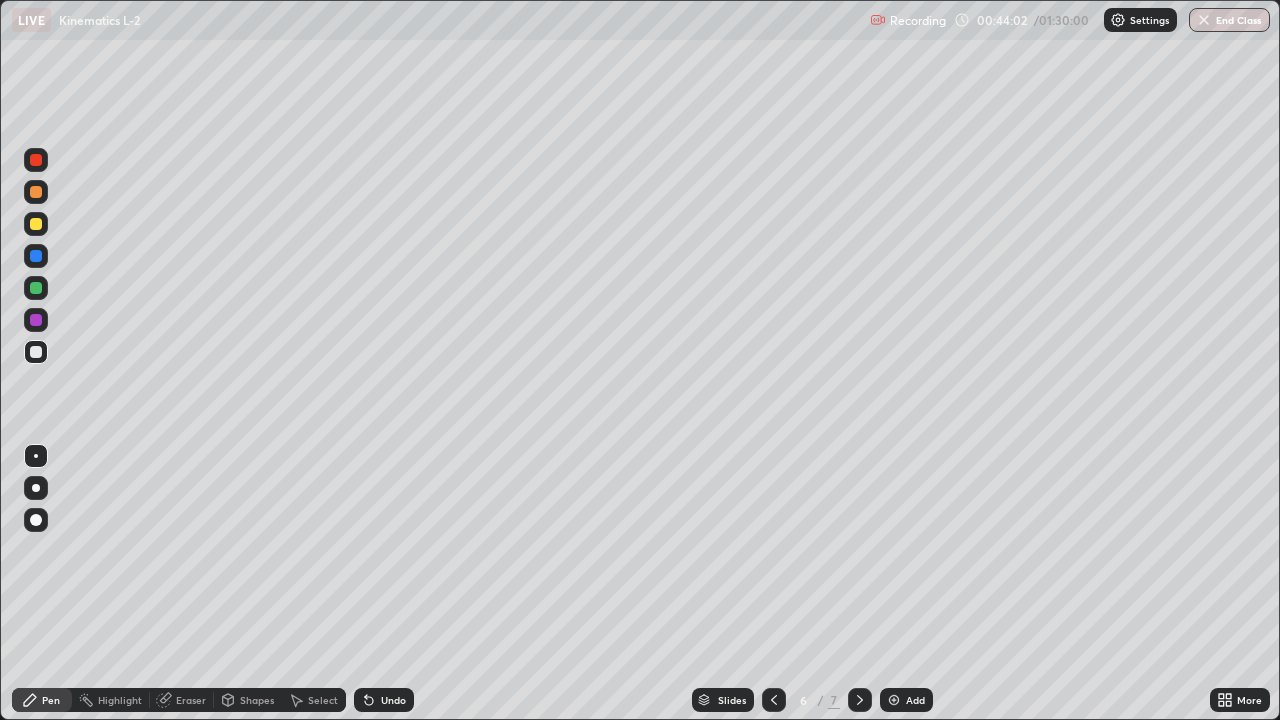 click at bounding box center (894, 700) 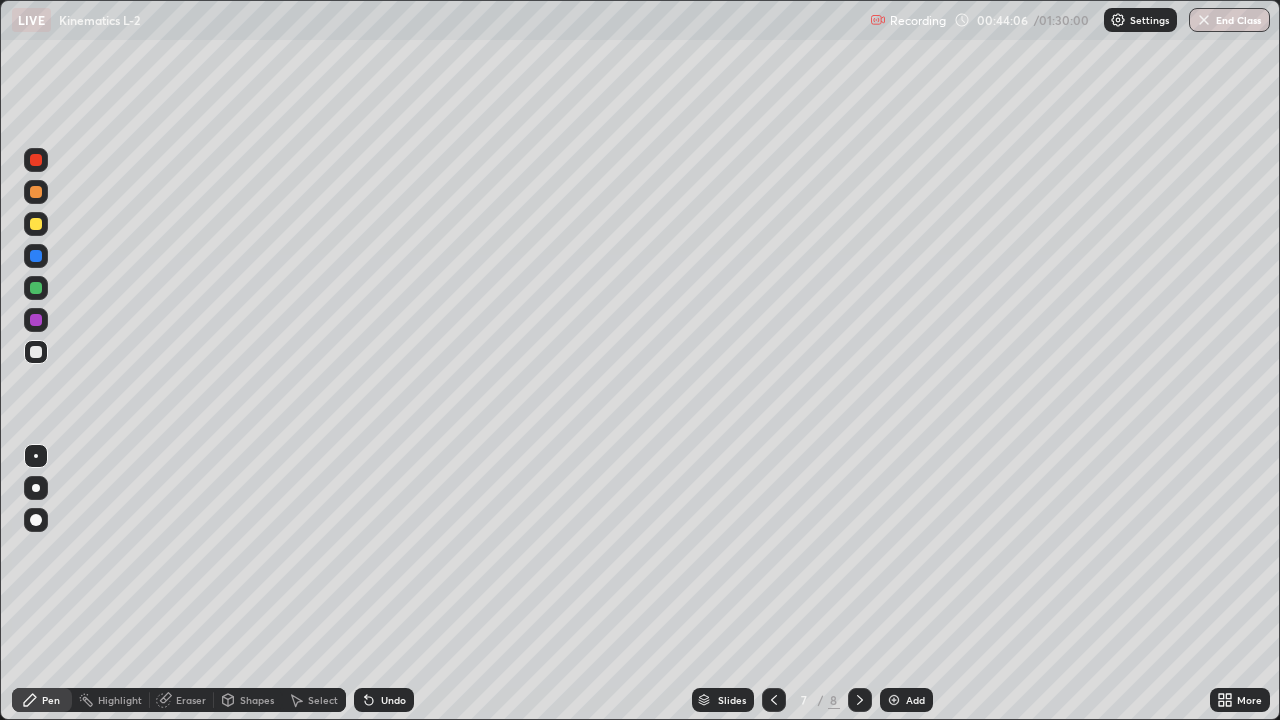click at bounding box center (36, 224) 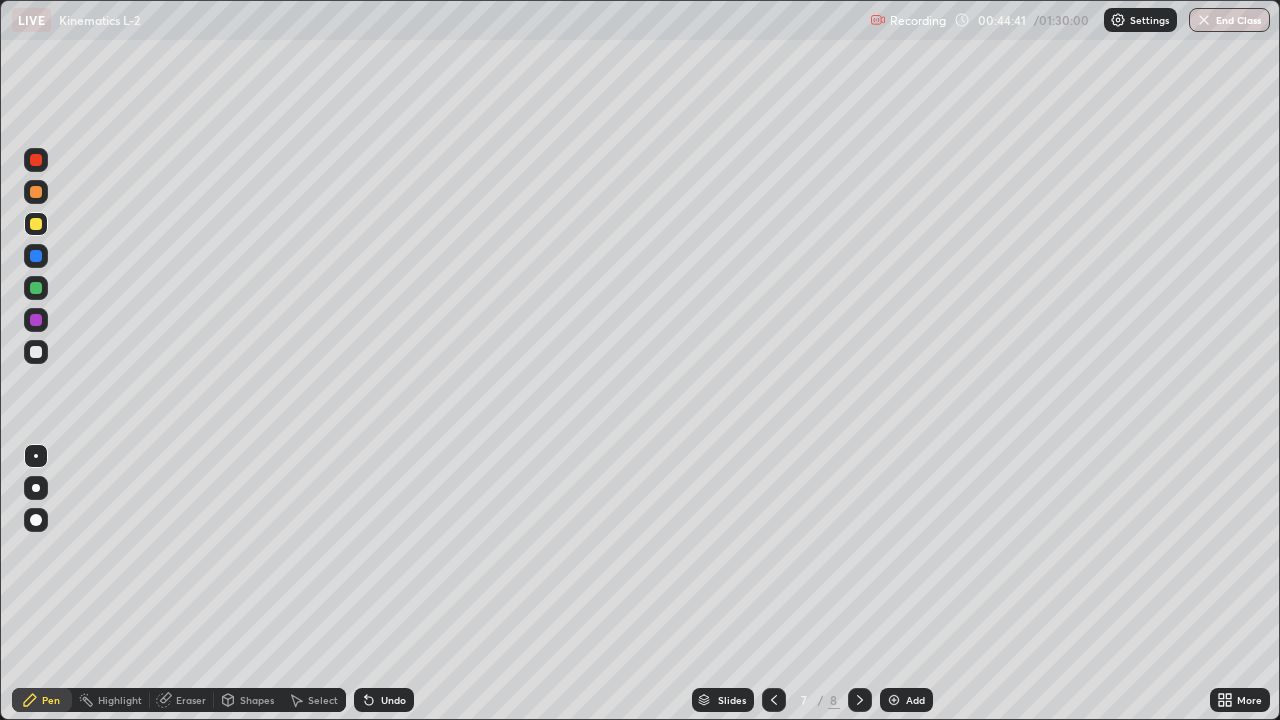 click at bounding box center [36, 352] 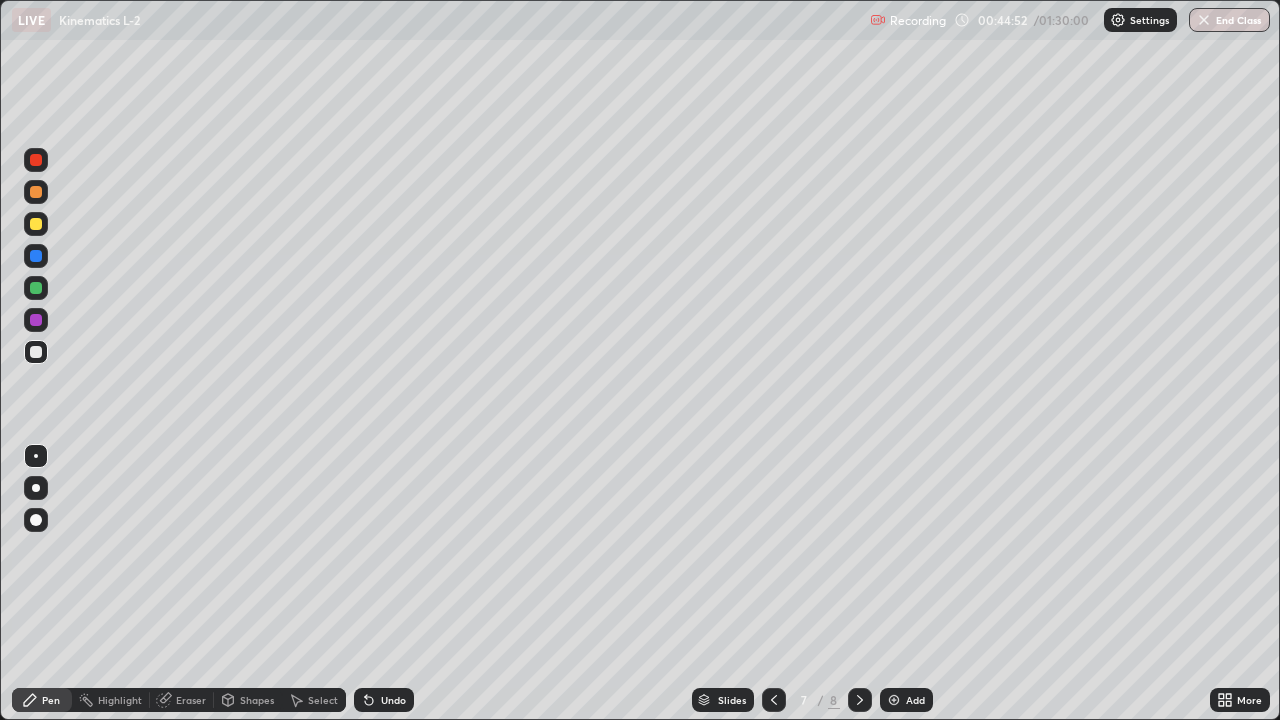 click at bounding box center (36, 224) 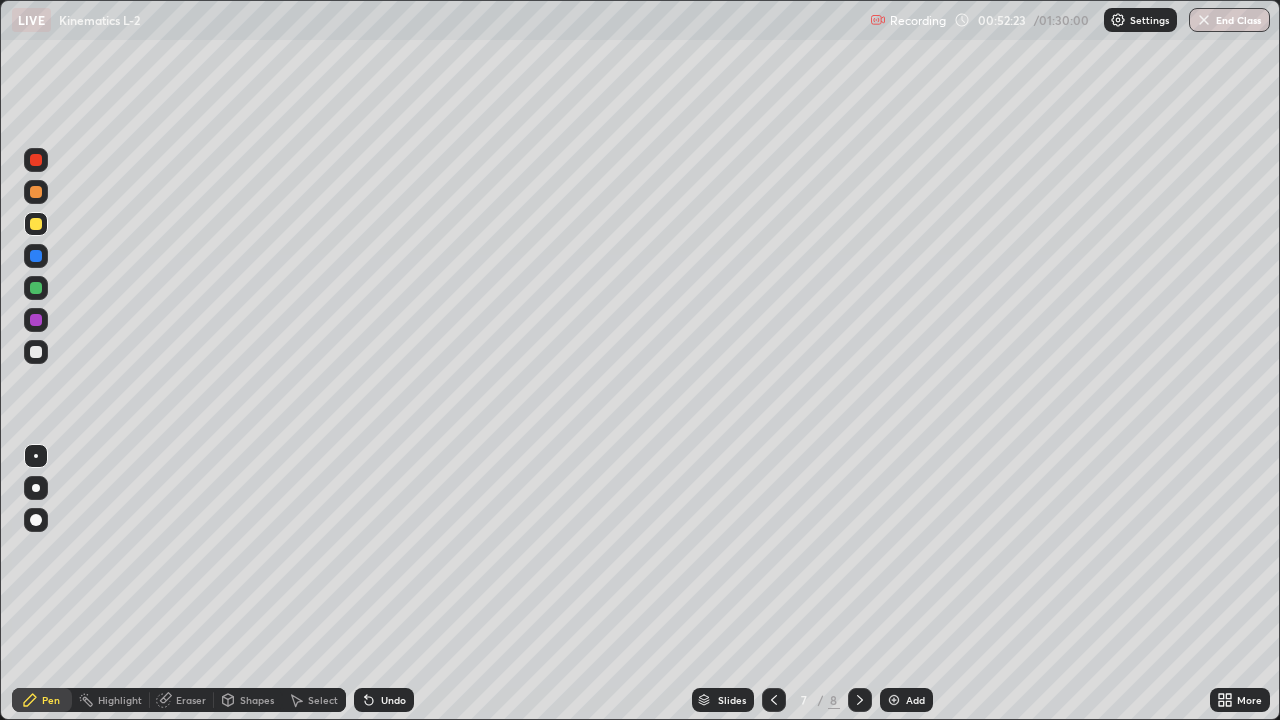 click at bounding box center (36, 352) 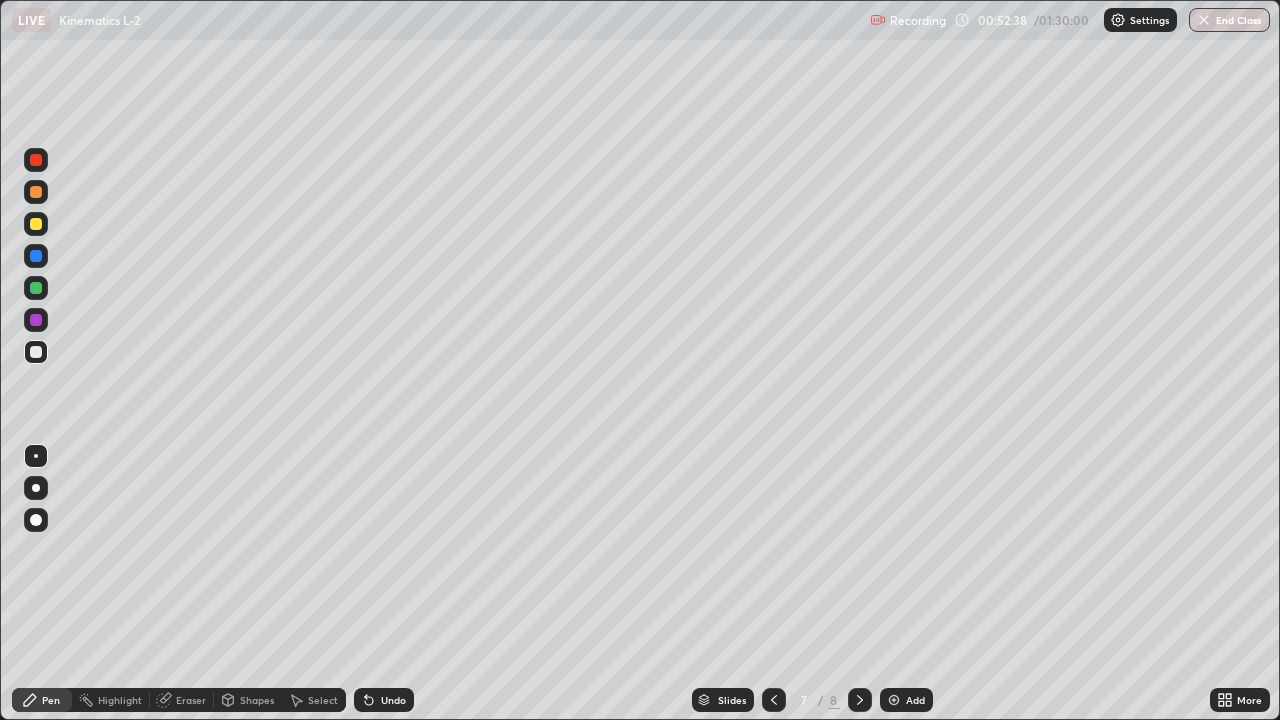 click on "Eraser" at bounding box center [191, 700] 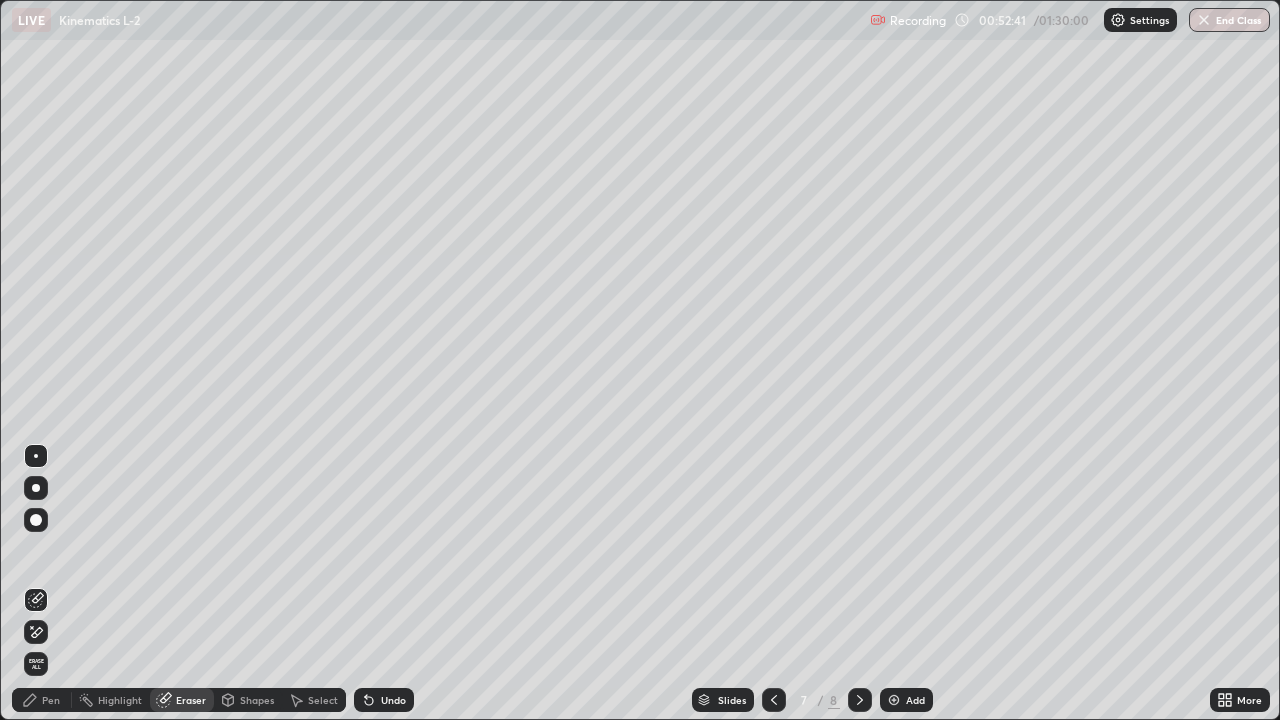 click on "Pen" at bounding box center [51, 700] 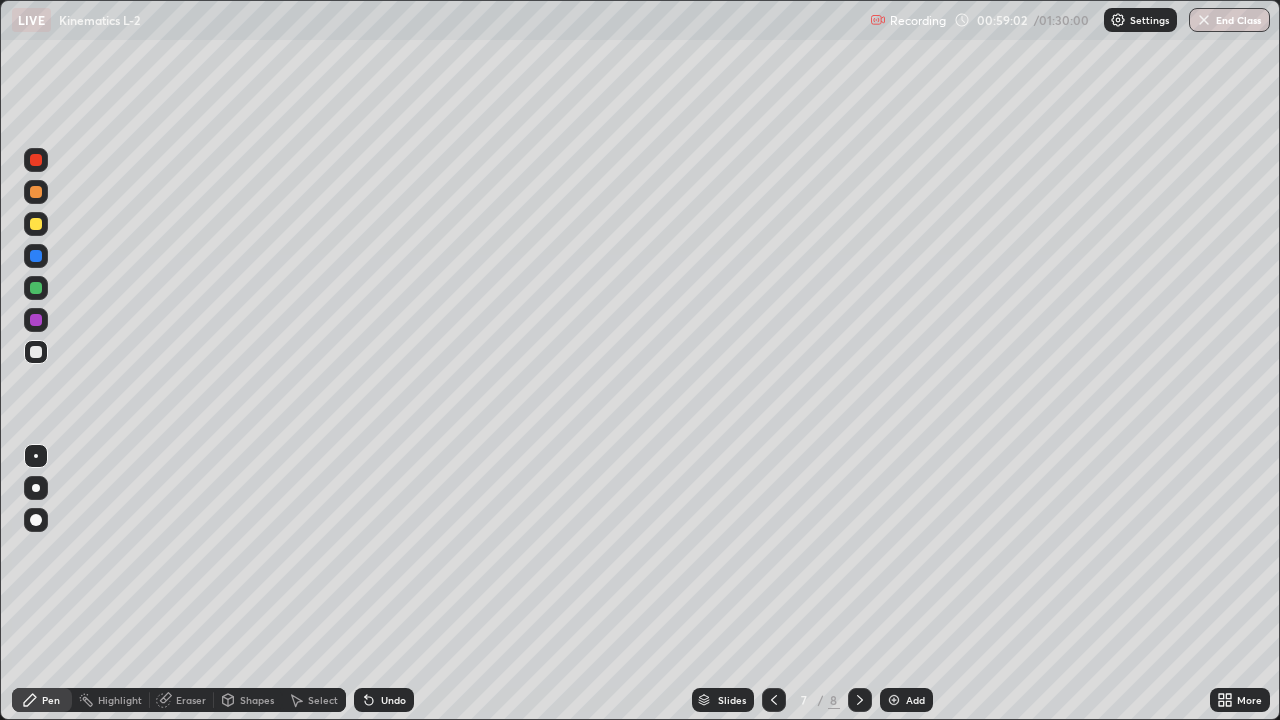 click at bounding box center [894, 700] 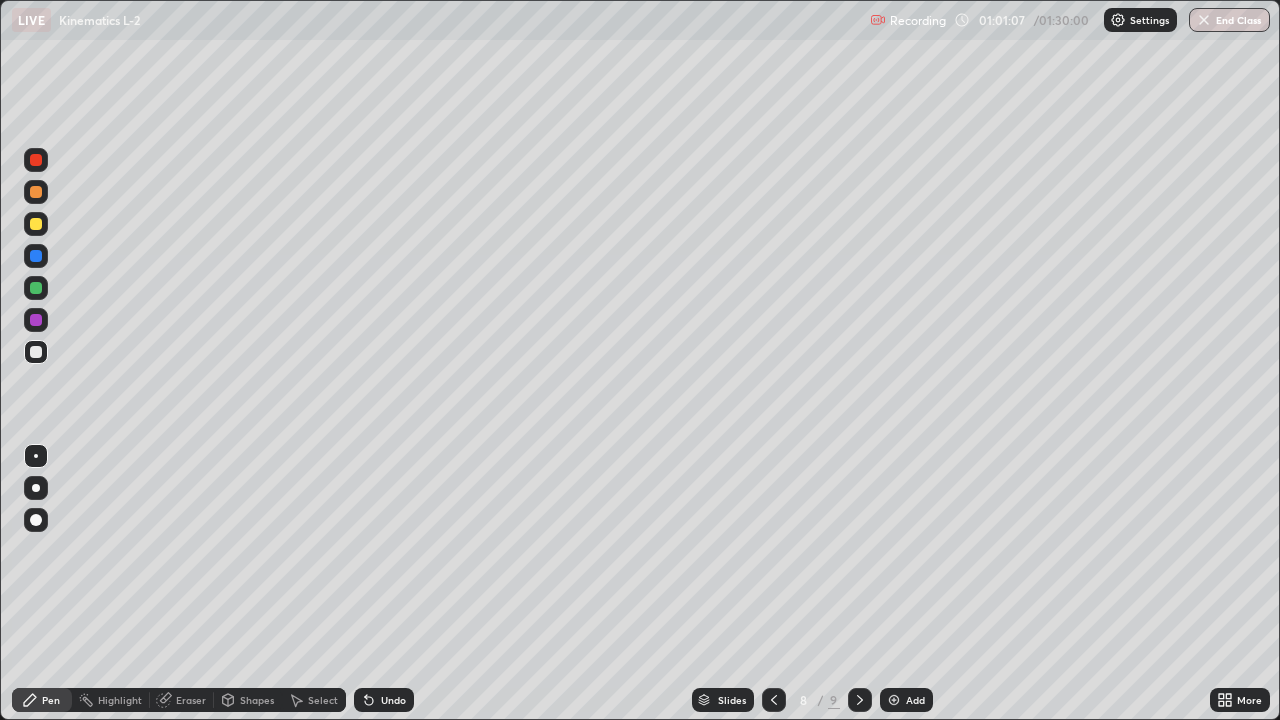 click at bounding box center (36, 224) 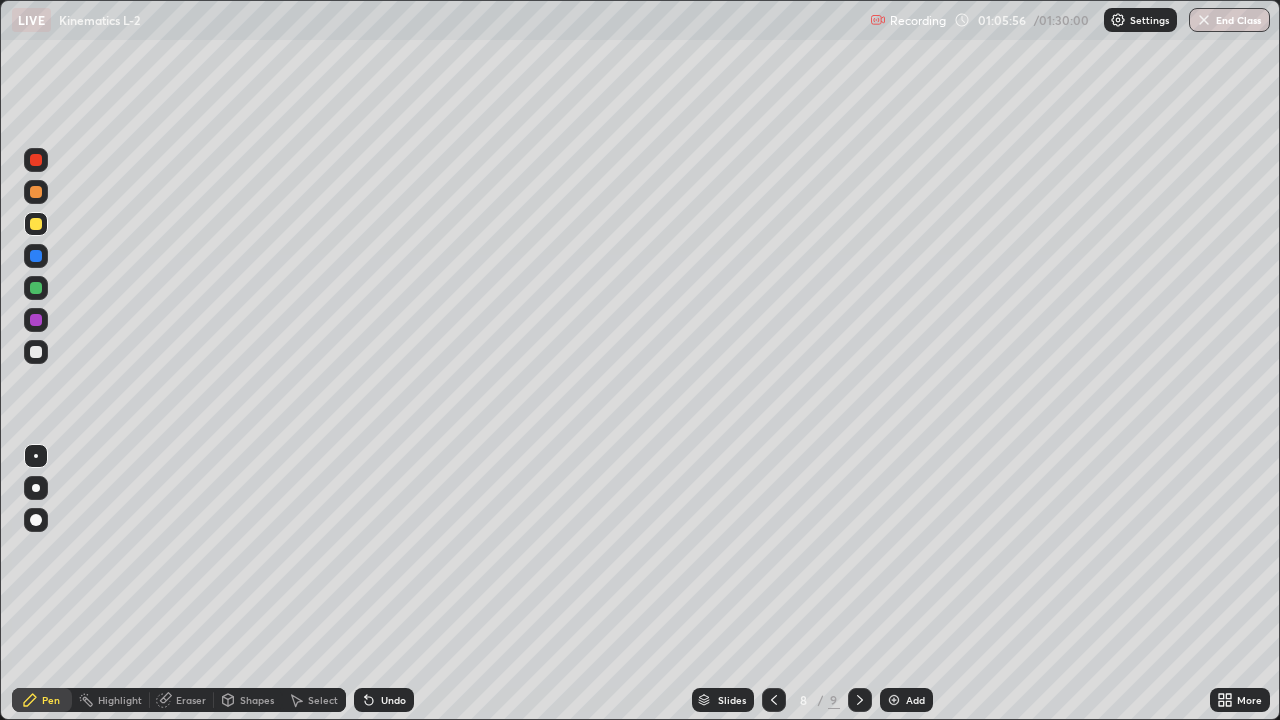 click at bounding box center [36, 256] 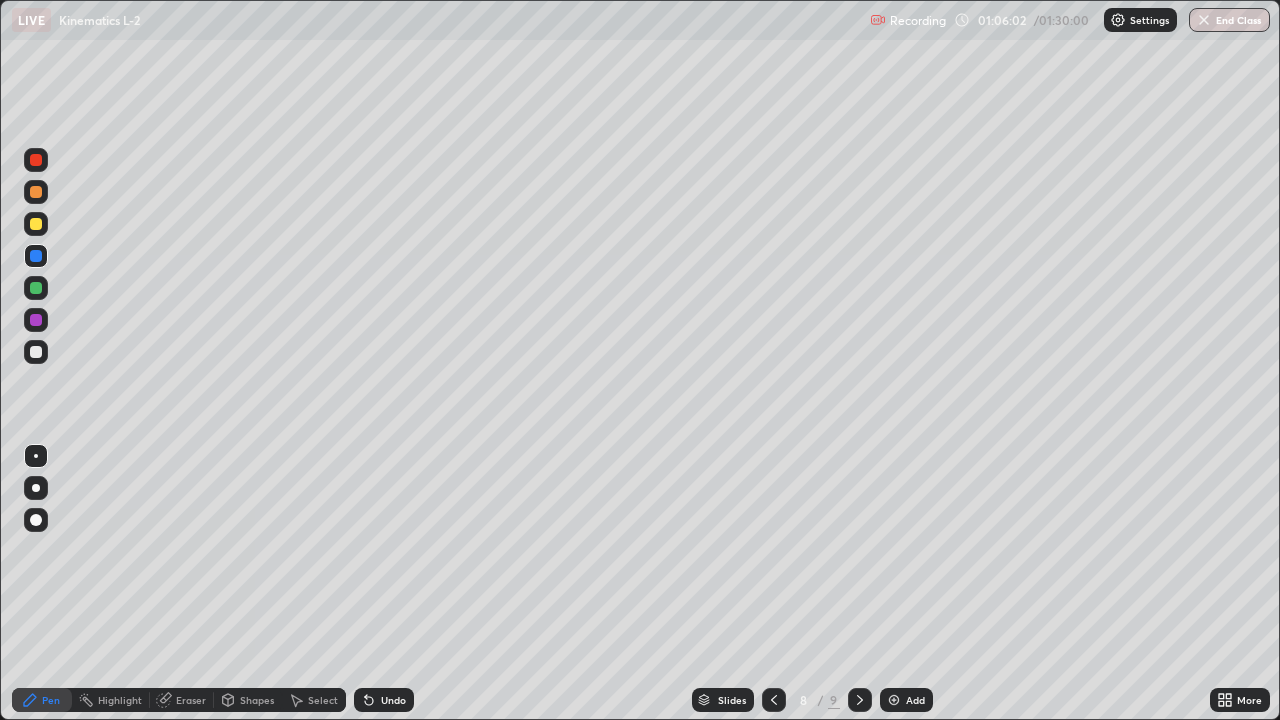 click at bounding box center (36, 224) 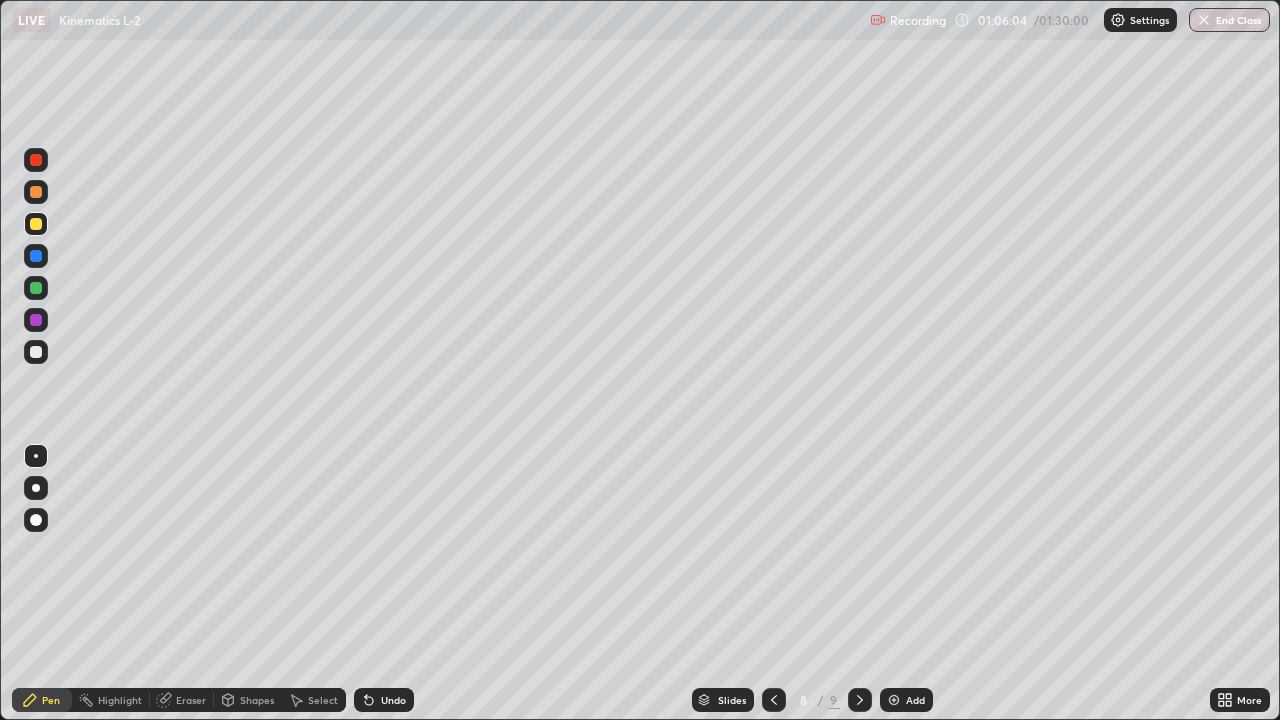 click at bounding box center (36, 288) 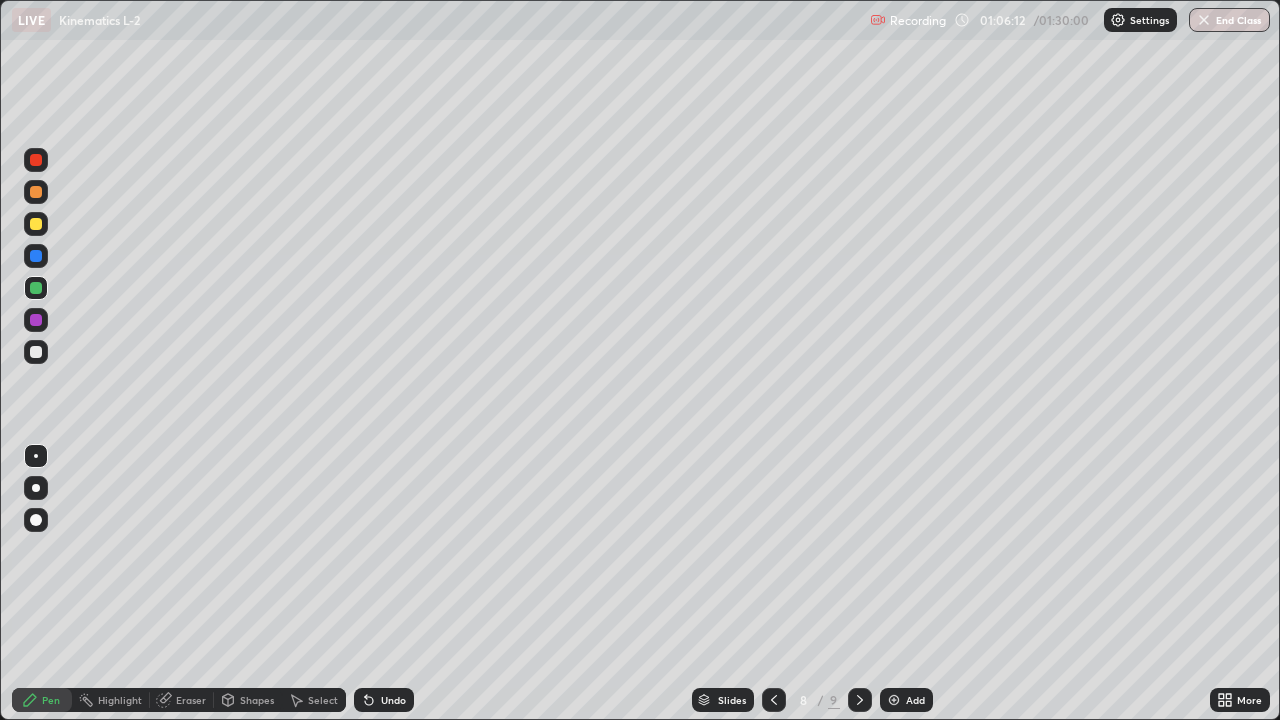click at bounding box center [36, 256] 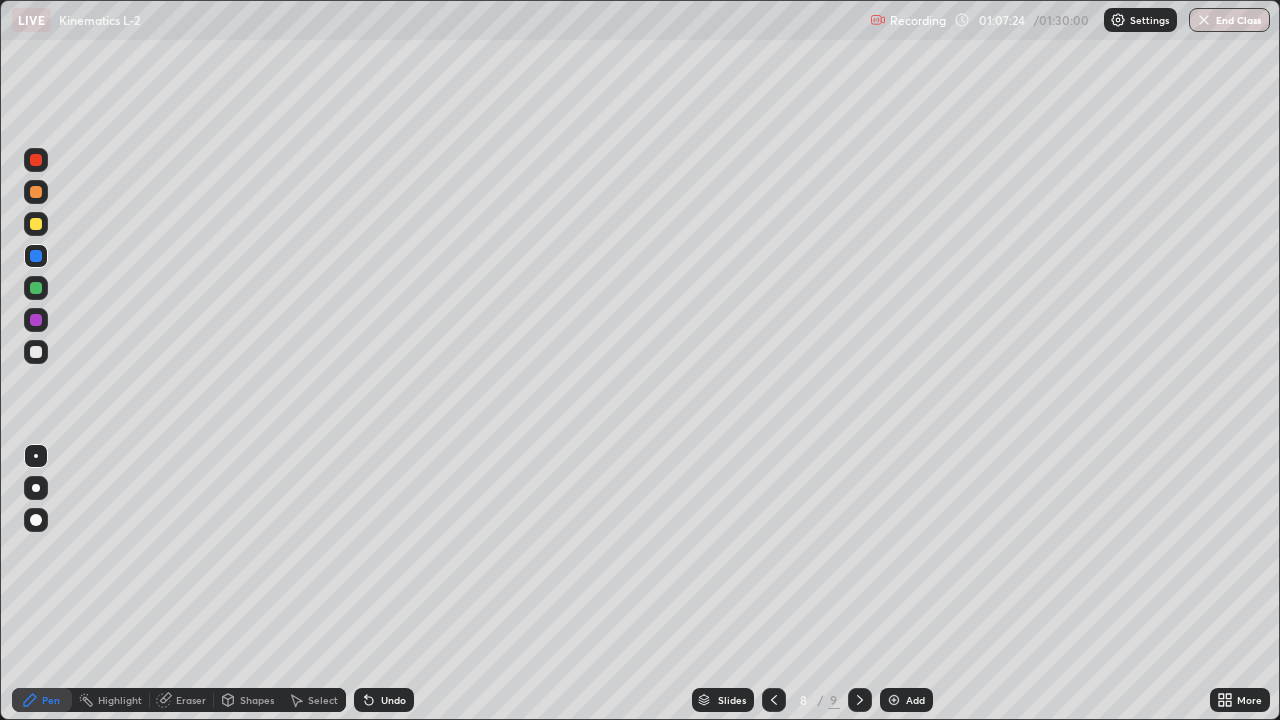 click on "Eraser" at bounding box center (191, 700) 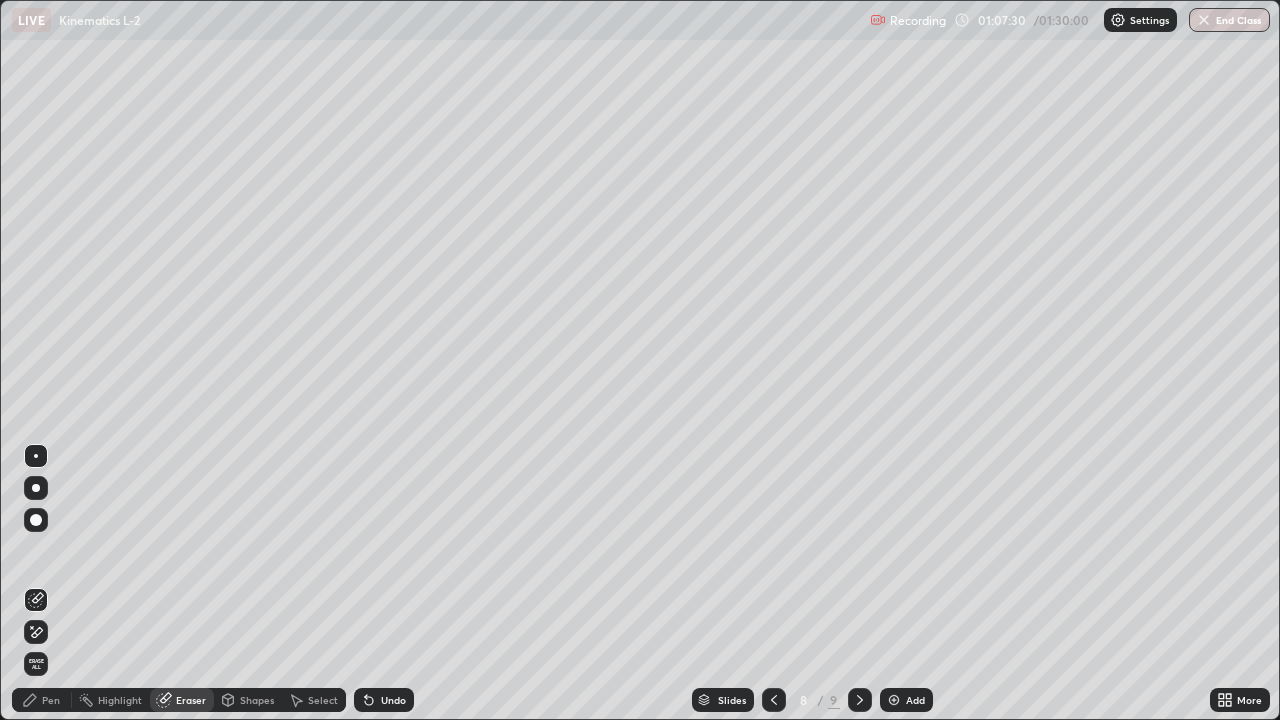 click 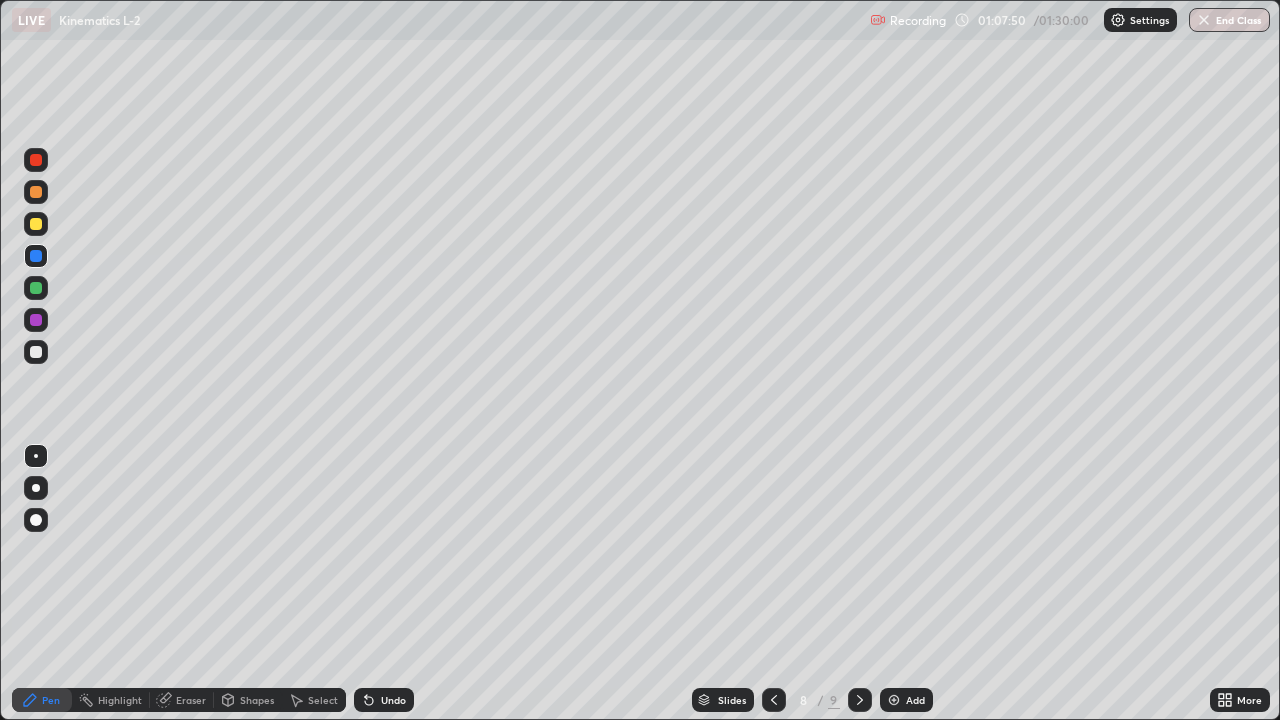 click on "Eraser" at bounding box center (191, 700) 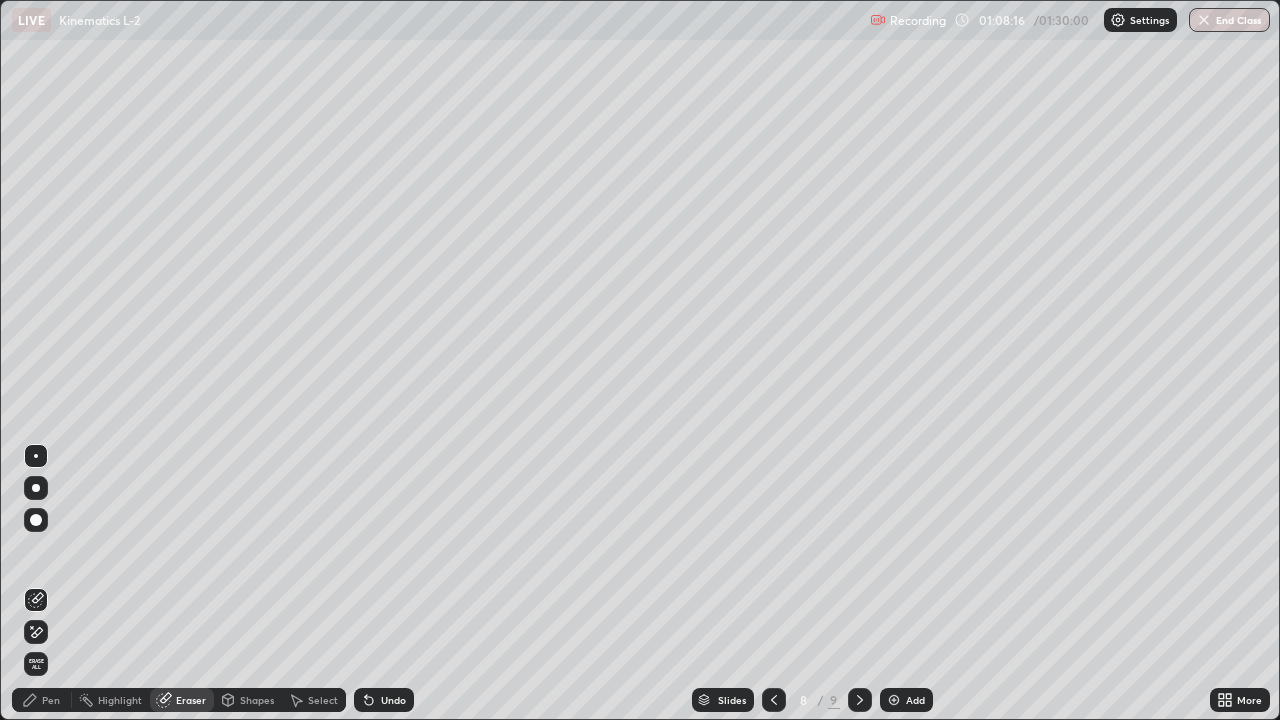 click 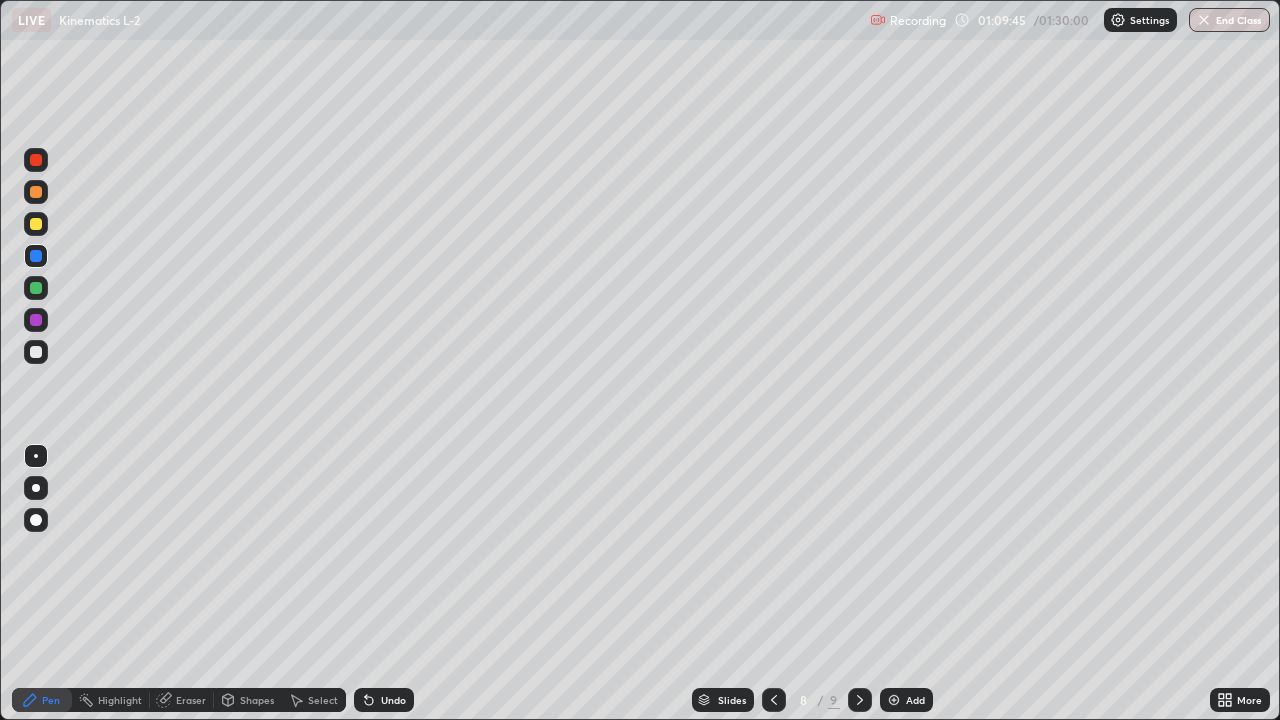 click on "Eraser" at bounding box center [191, 700] 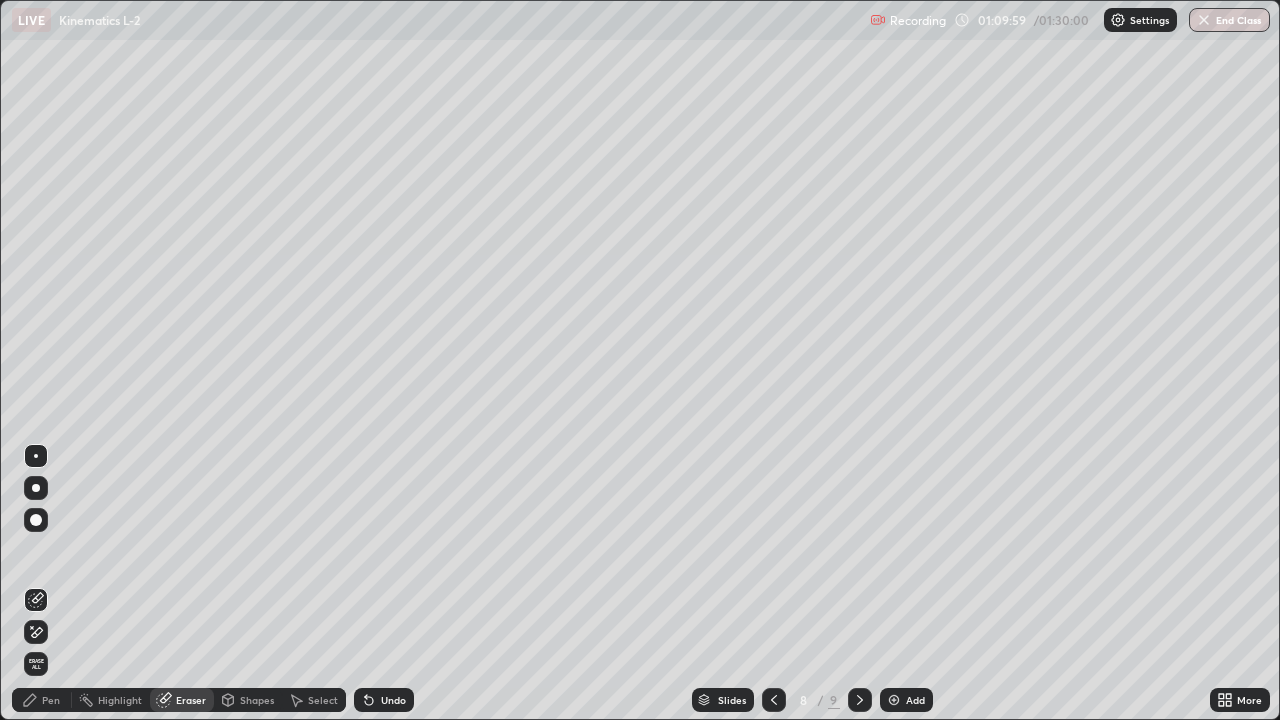 click on "Eraser" at bounding box center [182, 700] 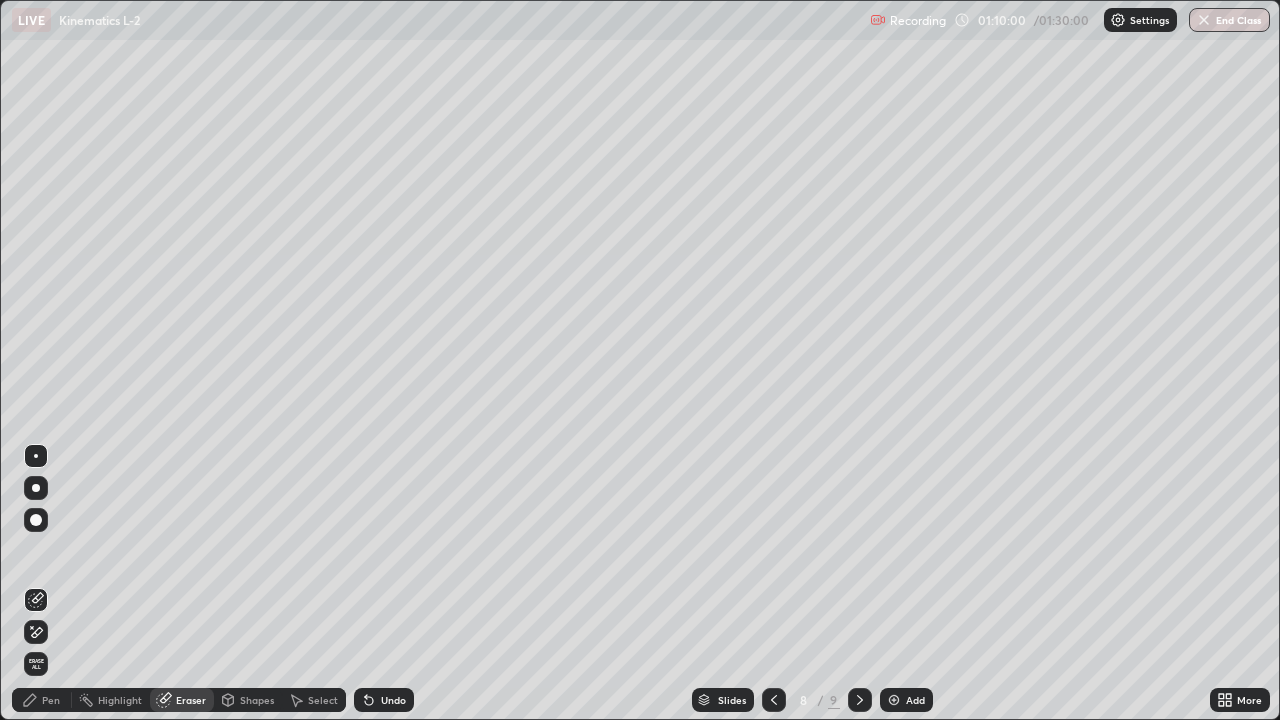 click 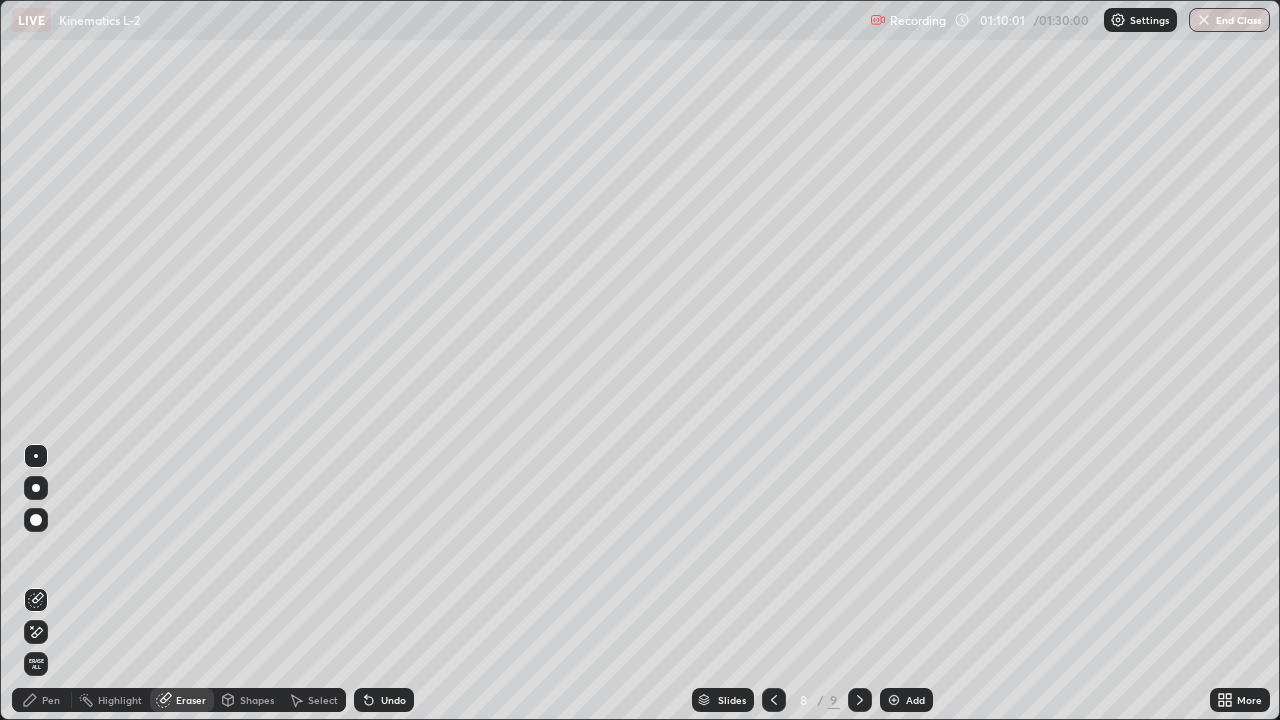 click on "Select" at bounding box center [323, 700] 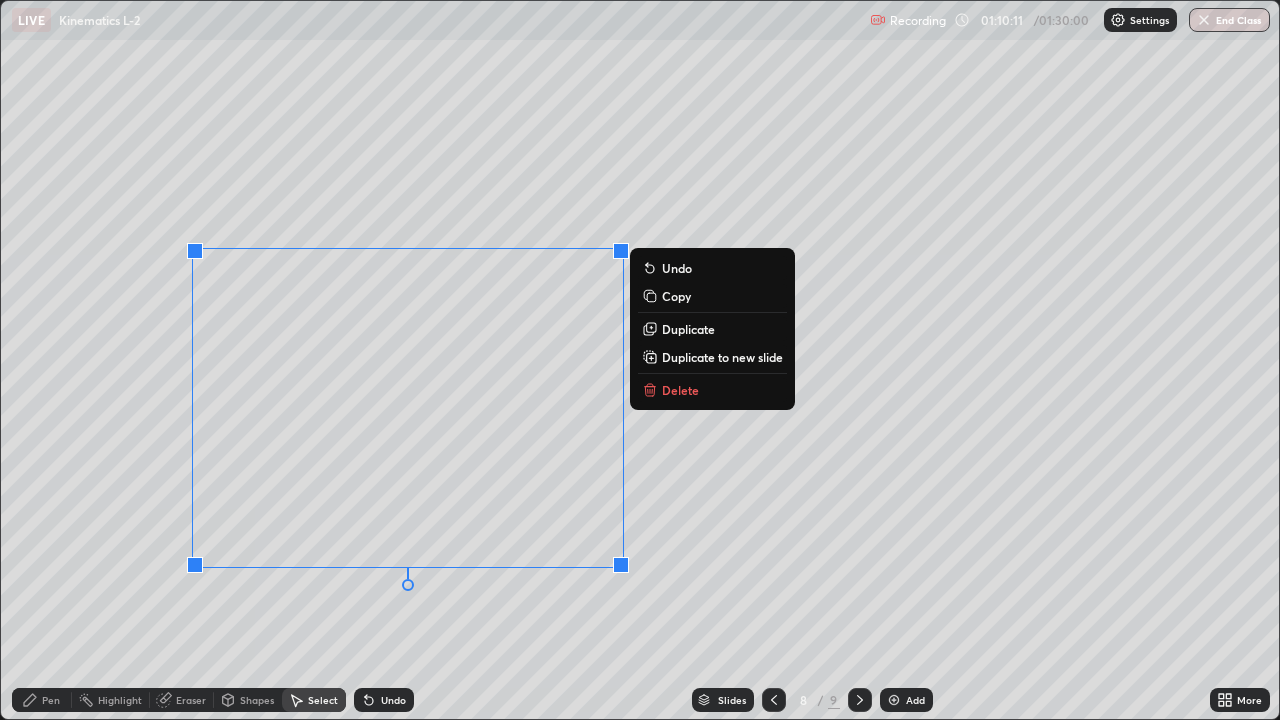 click on "Delete" at bounding box center [680, 390] 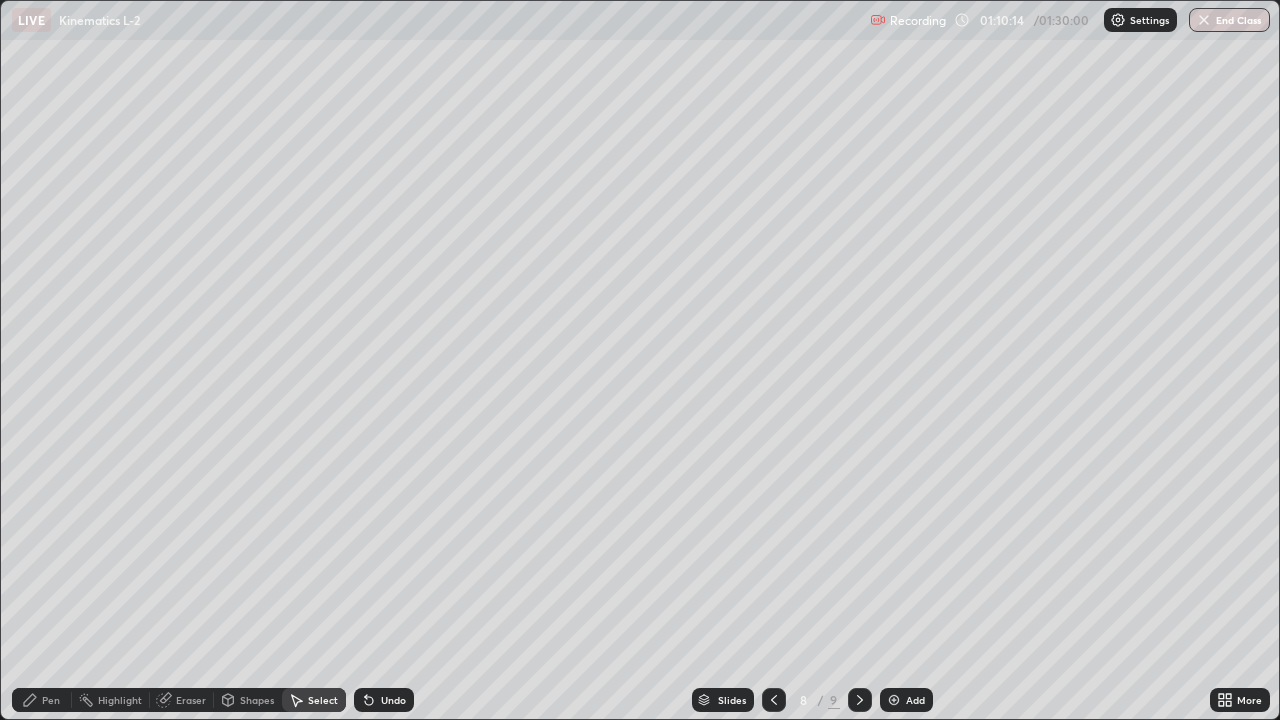 click on "Eraser" at bounding box center (191, 700) 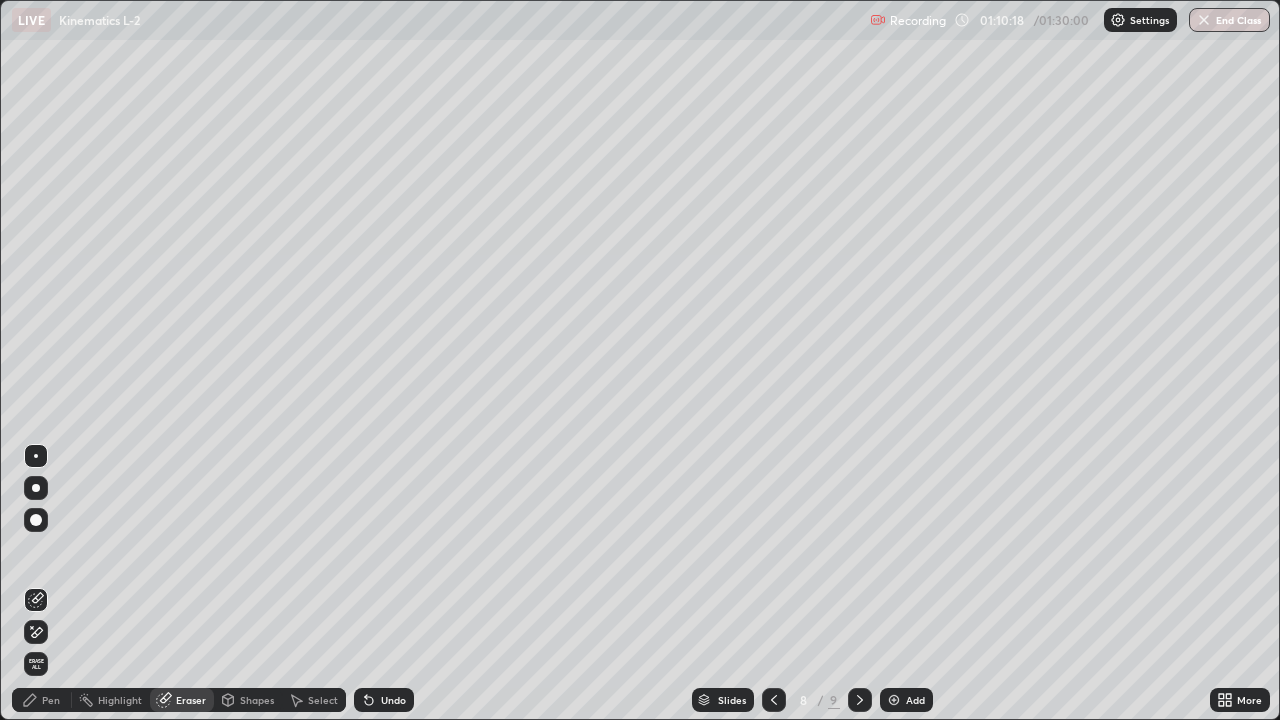 click on "Select" at bounding box center (314, 700) 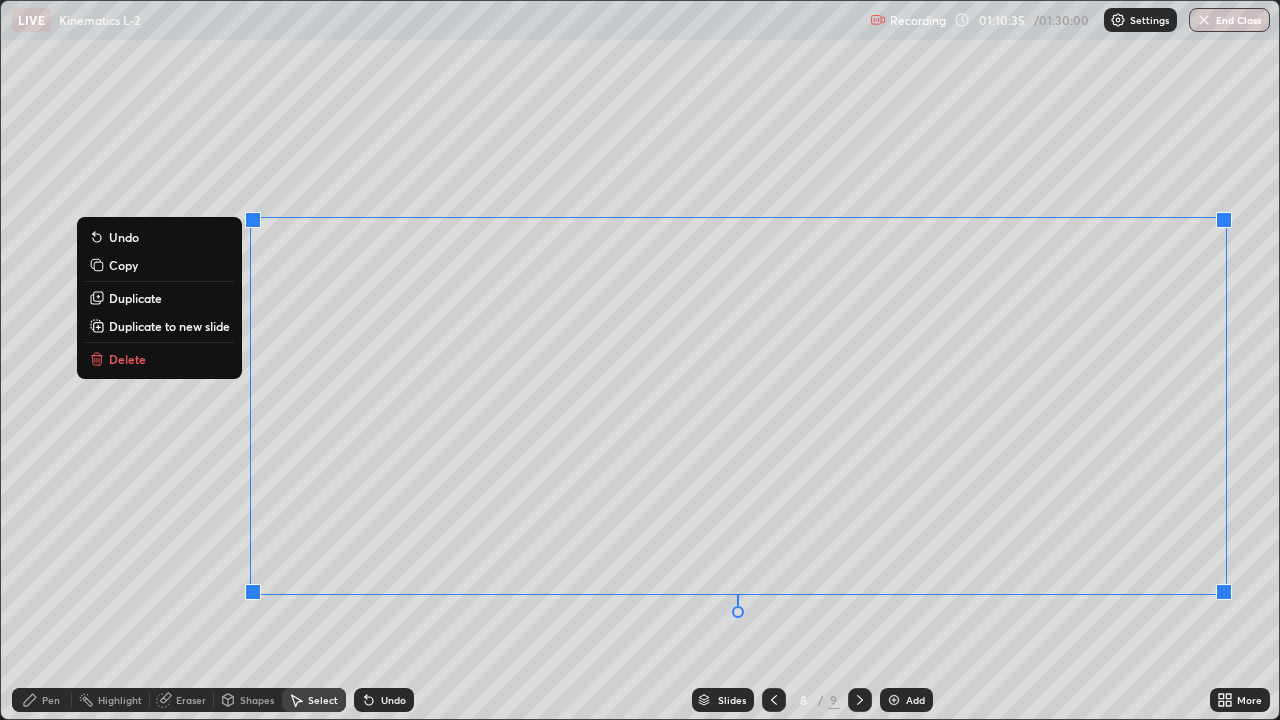 click on "Delete" at bounding box center (127, 359) 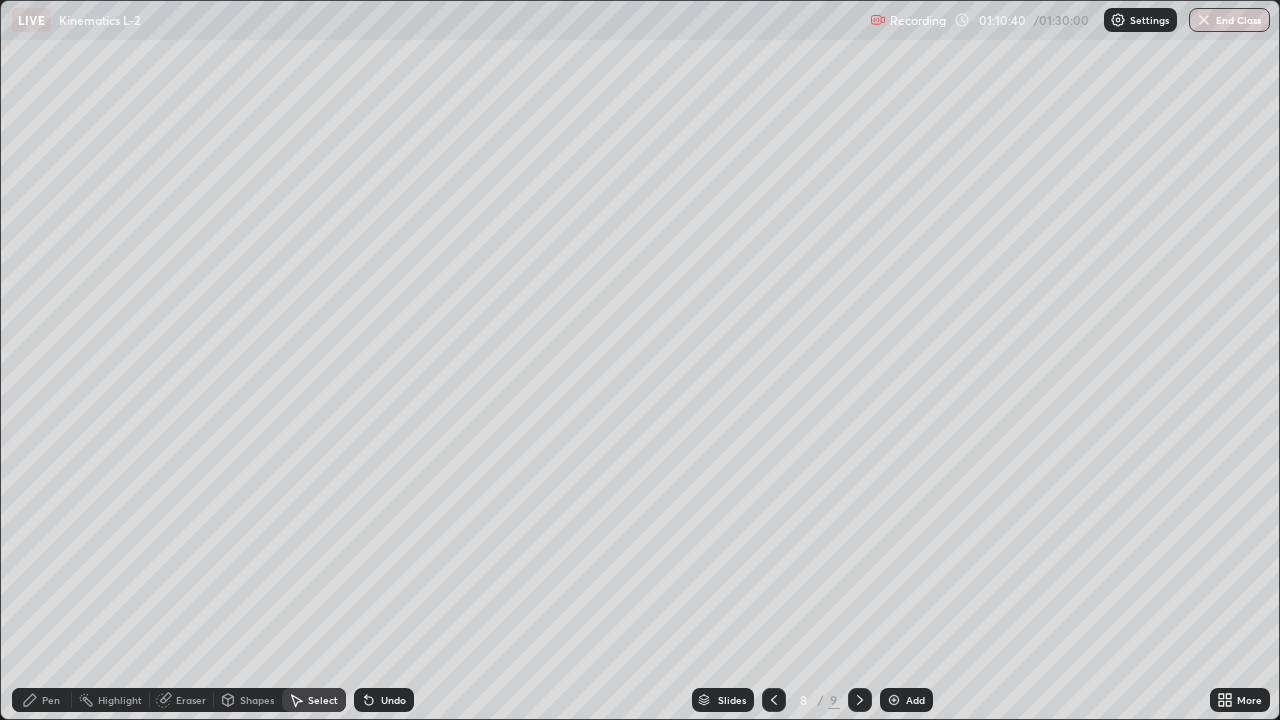 click on "Pen" at bounding box center [51, 700] 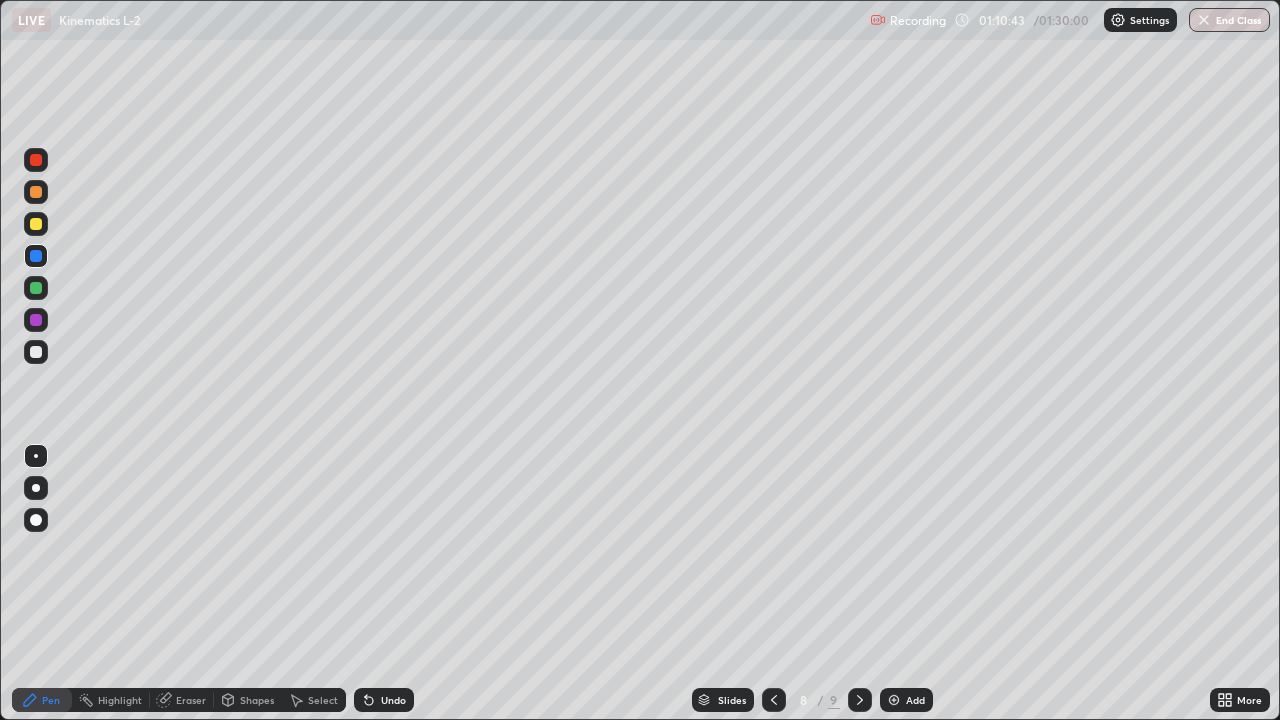 click at bounding box center (36, 224) 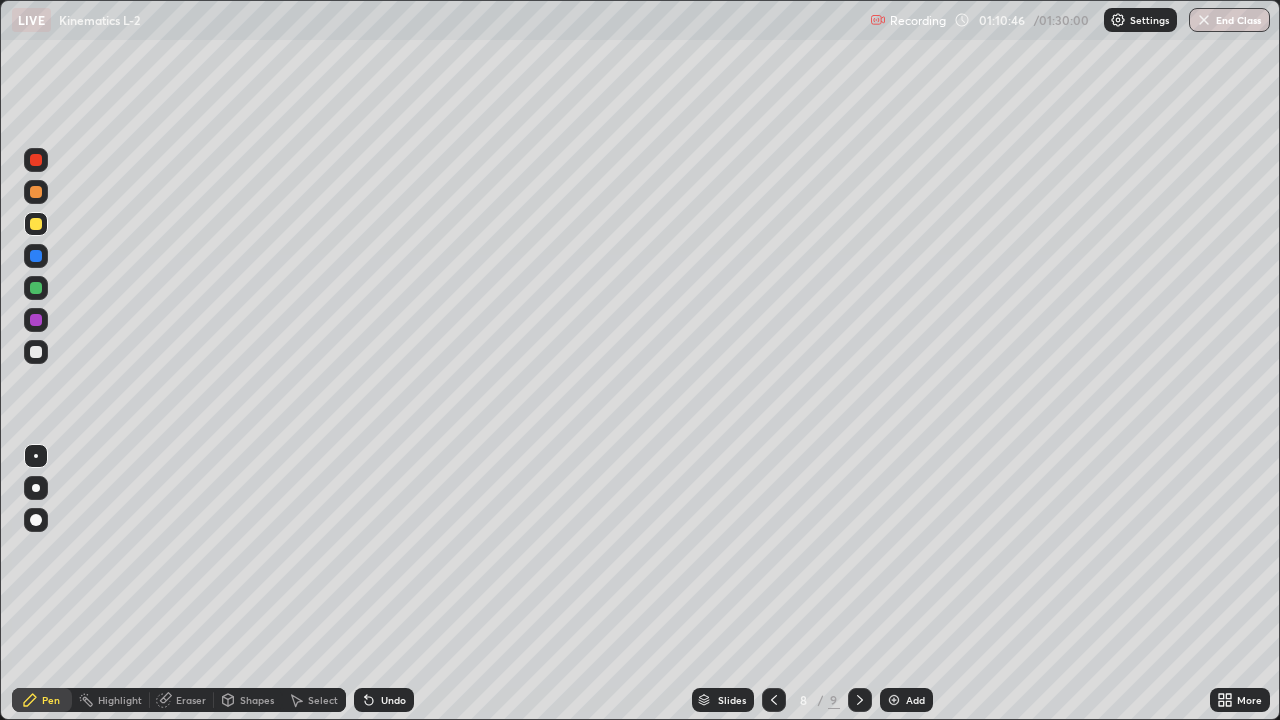 click on "Eraser" at bounding box center (191, 700) 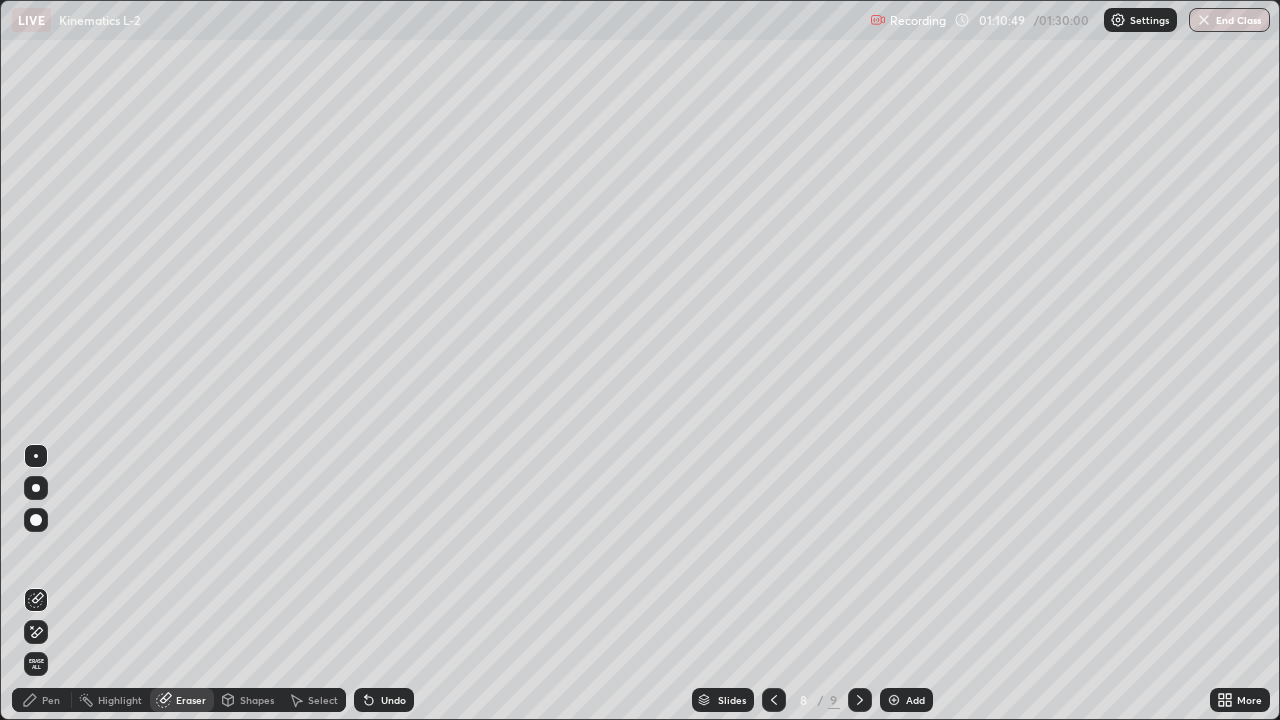 click on "Pen" at bounding box center (51, 700) 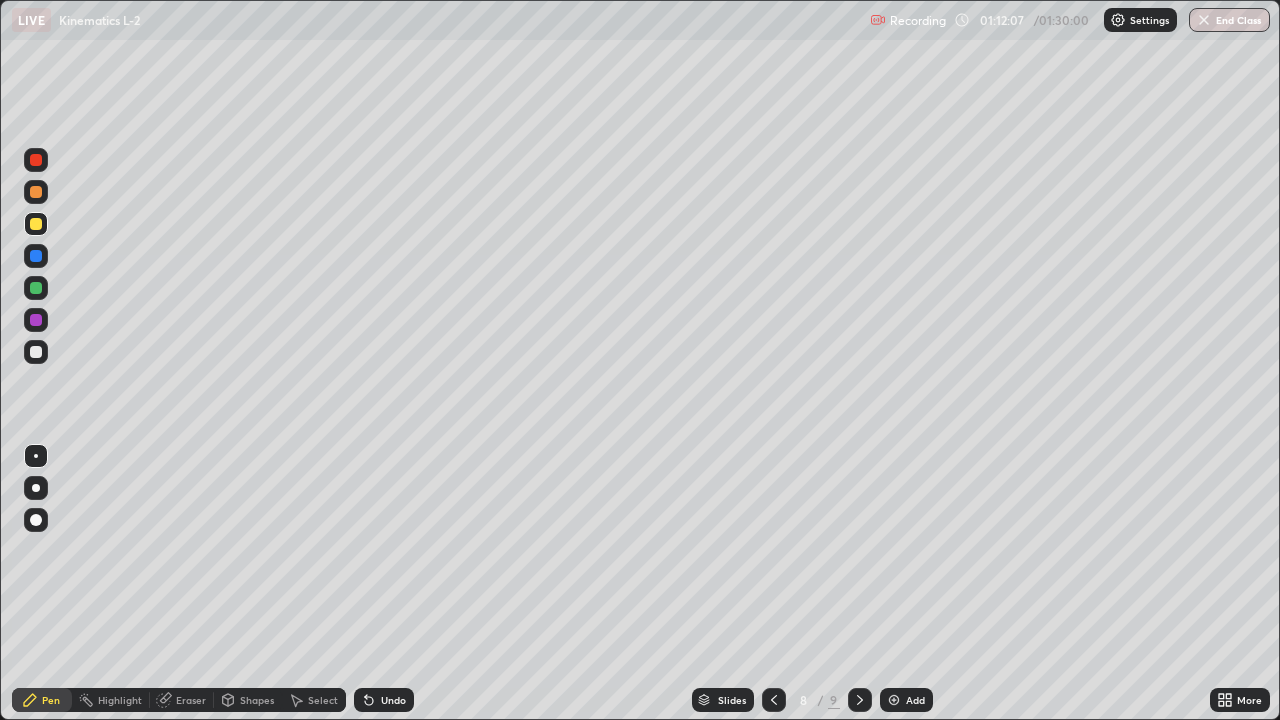 click at bounding box center [36, 288] 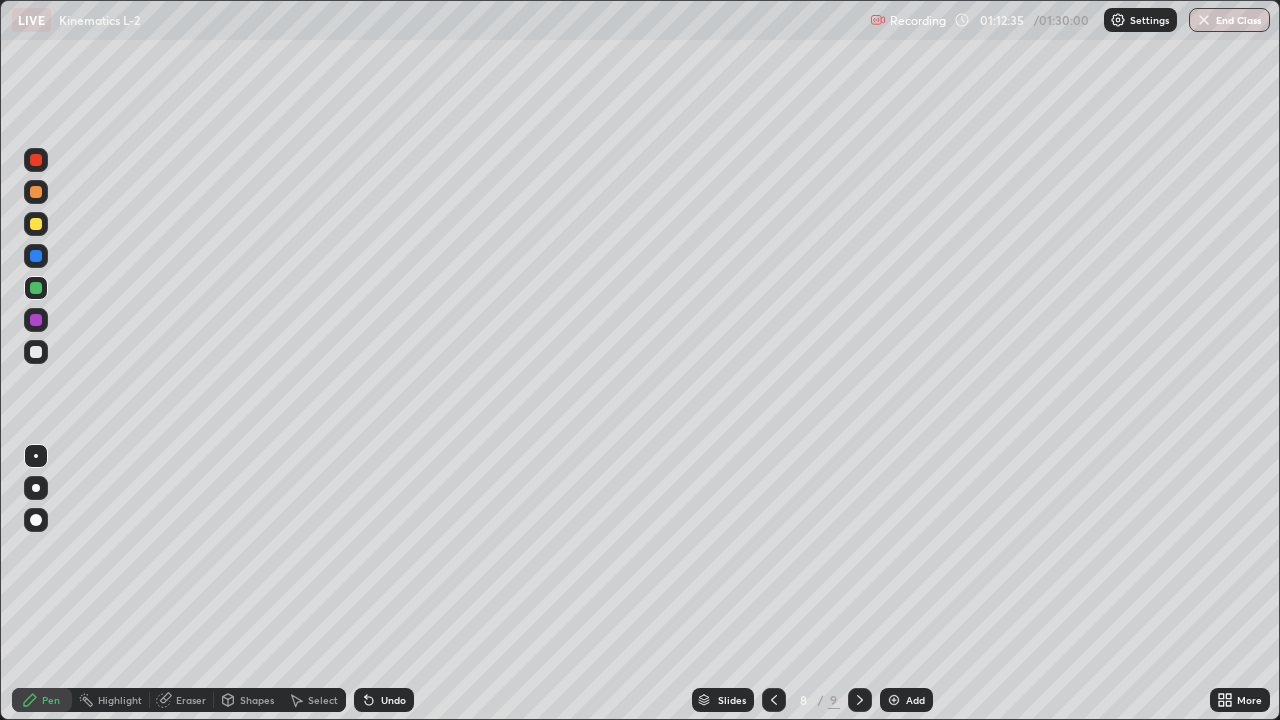 click at bounding box center [36, 352] 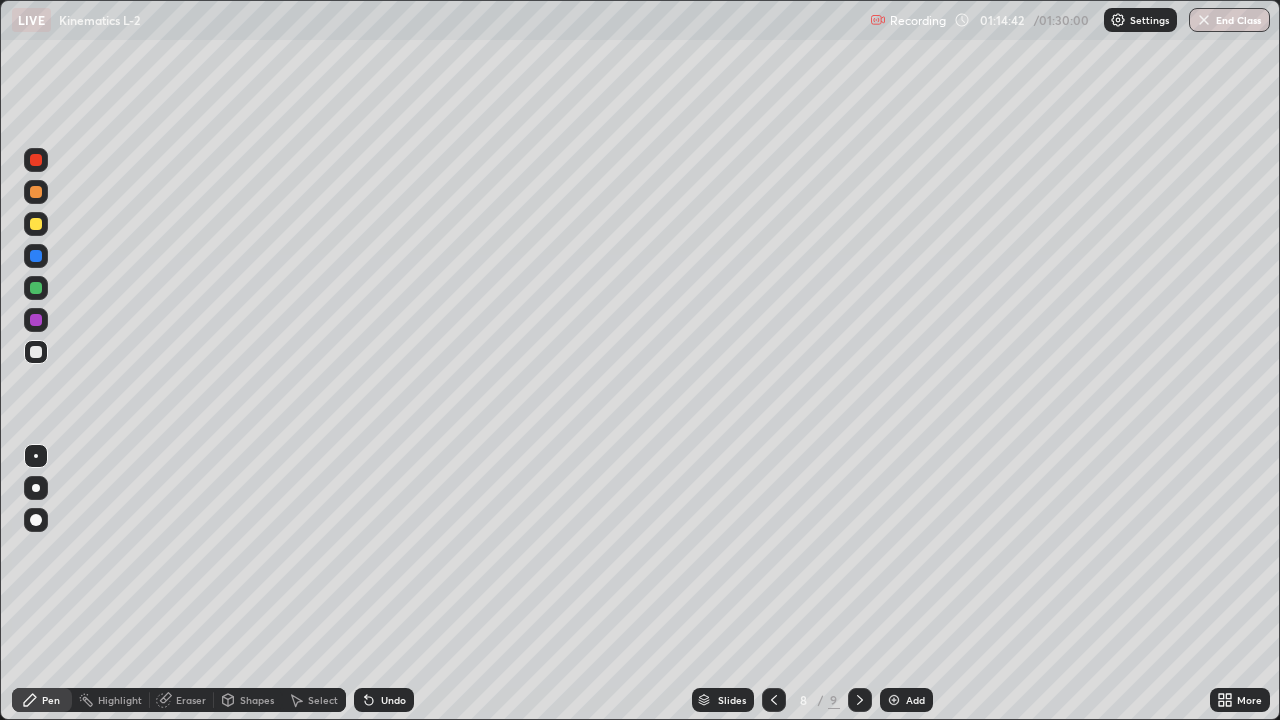 click at bounding box center (36, 256) 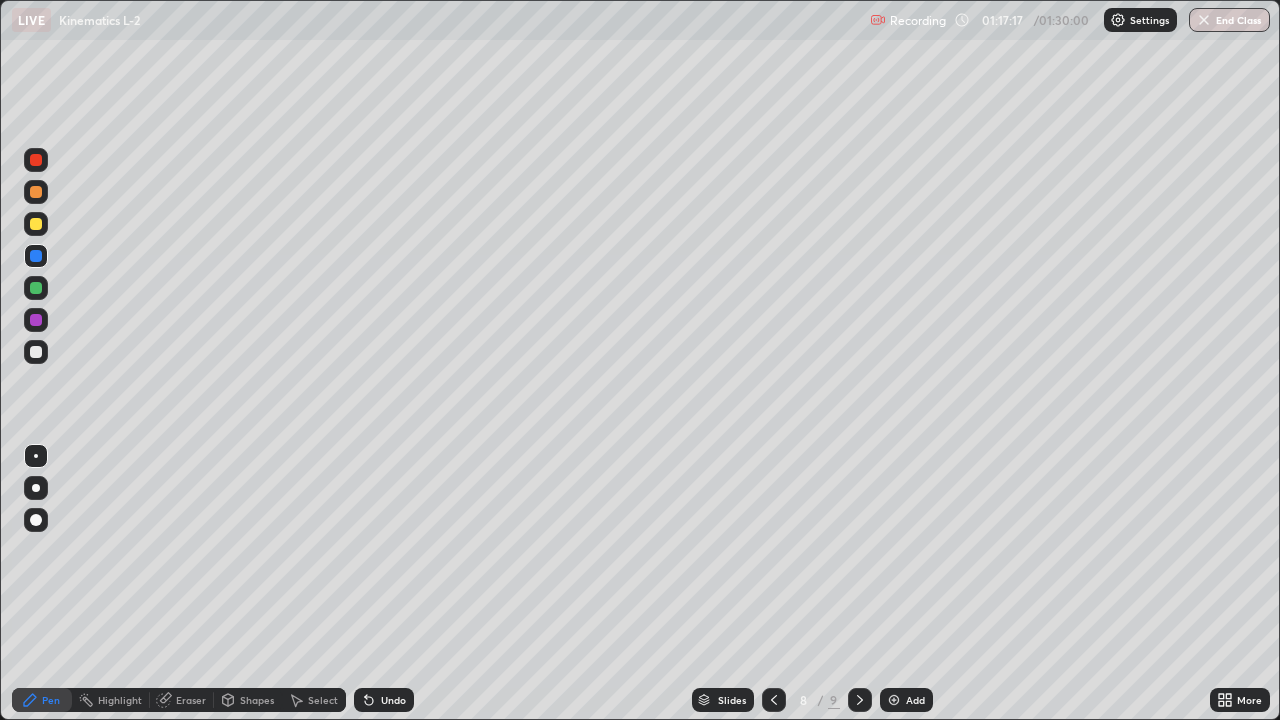 click on "Eraser" at bounding box center (191, 700) 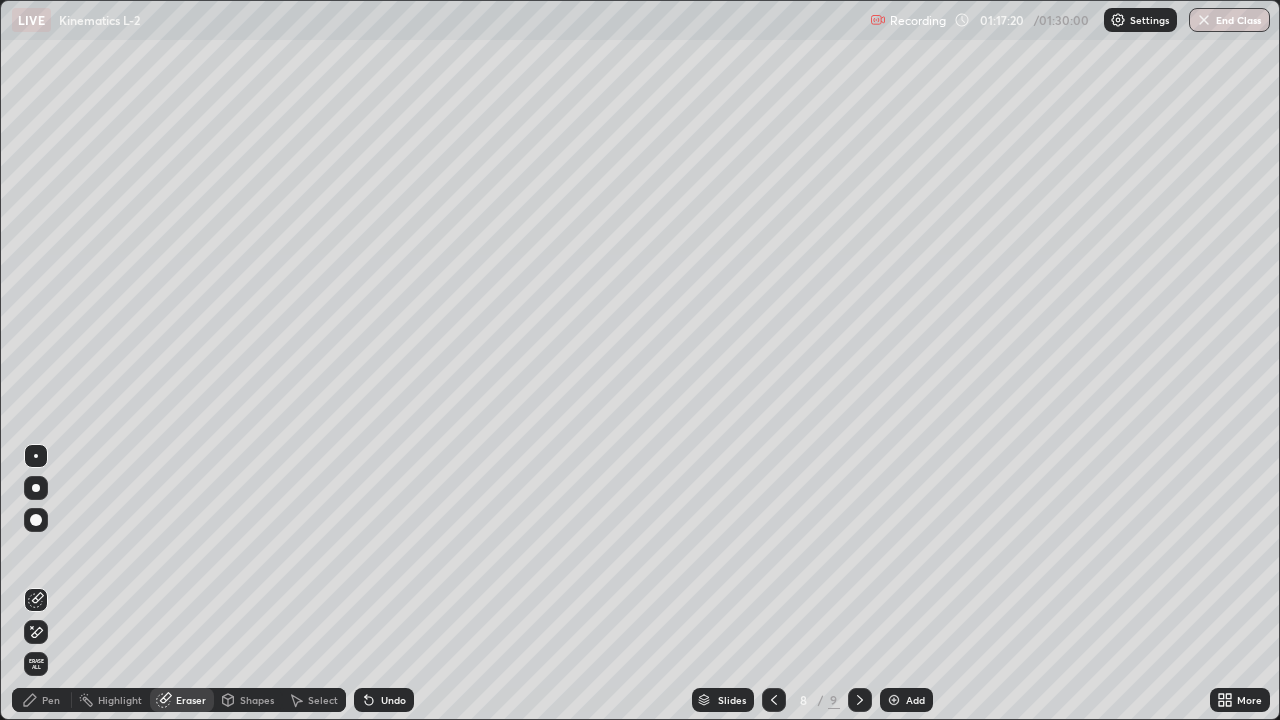 click on "Pen" at bounding box center (51, 700) 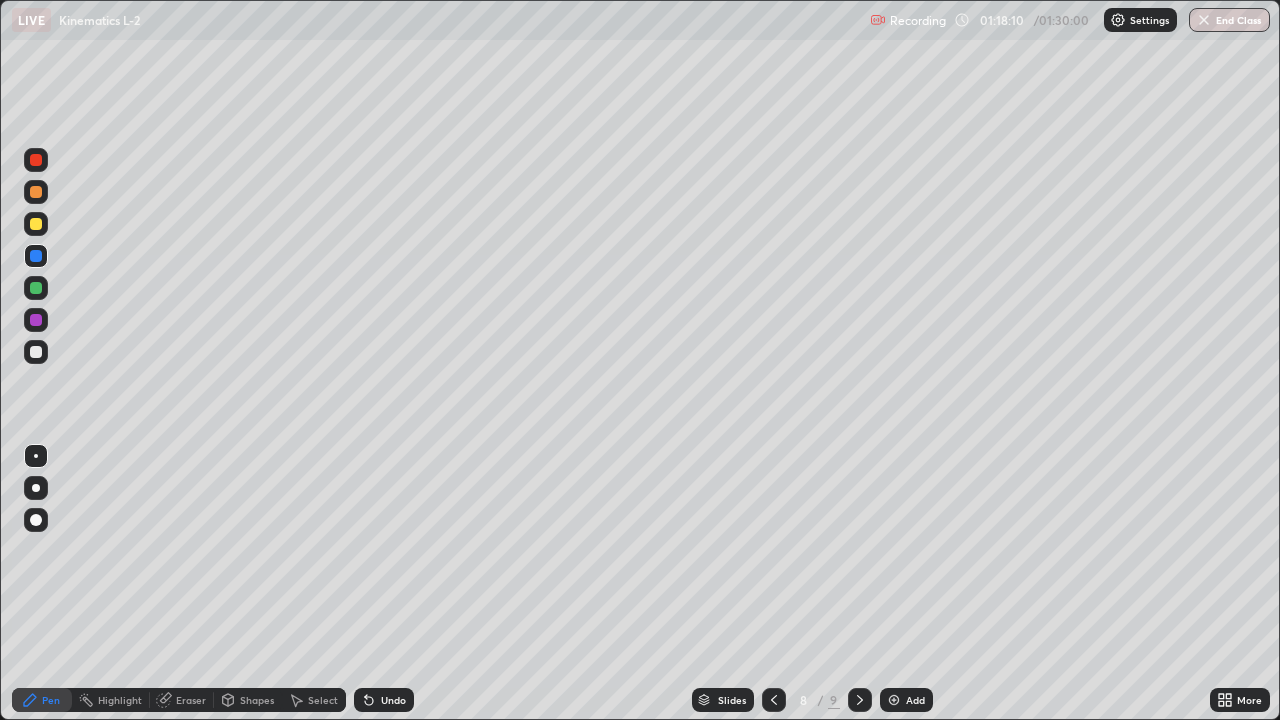 click at bounding box center (36, 320) 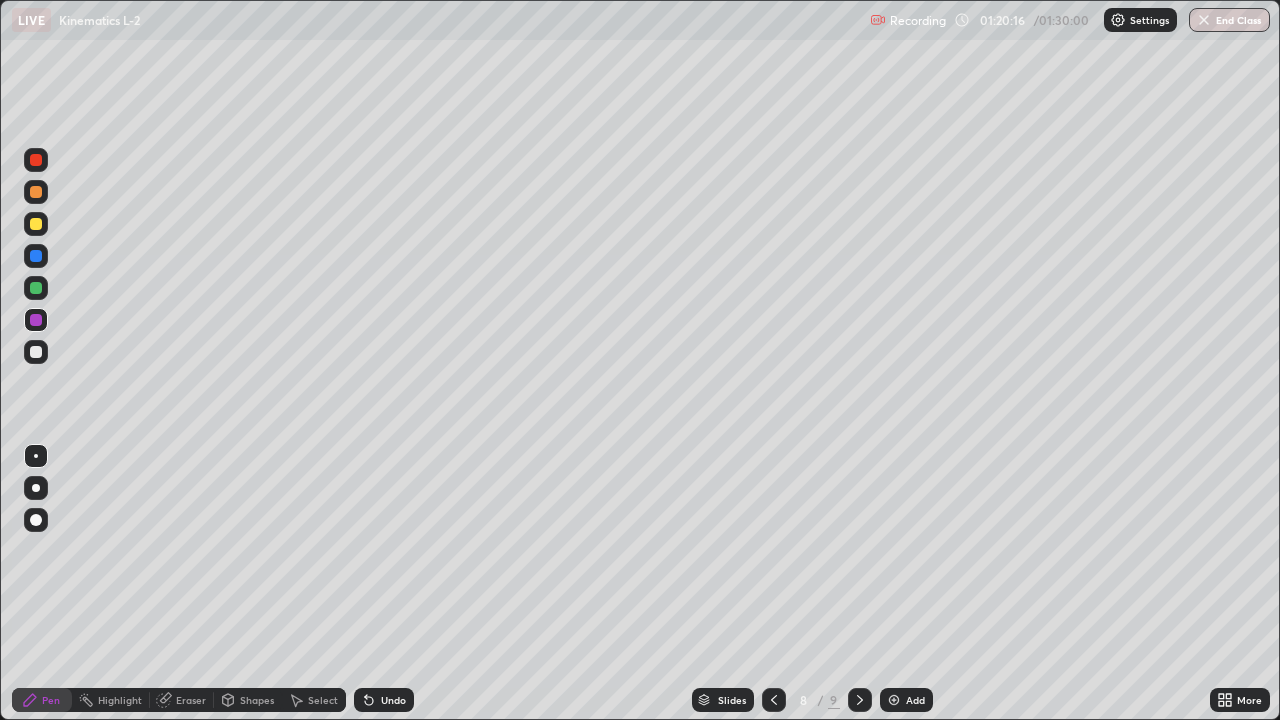 click at bounding box center [36, 224] 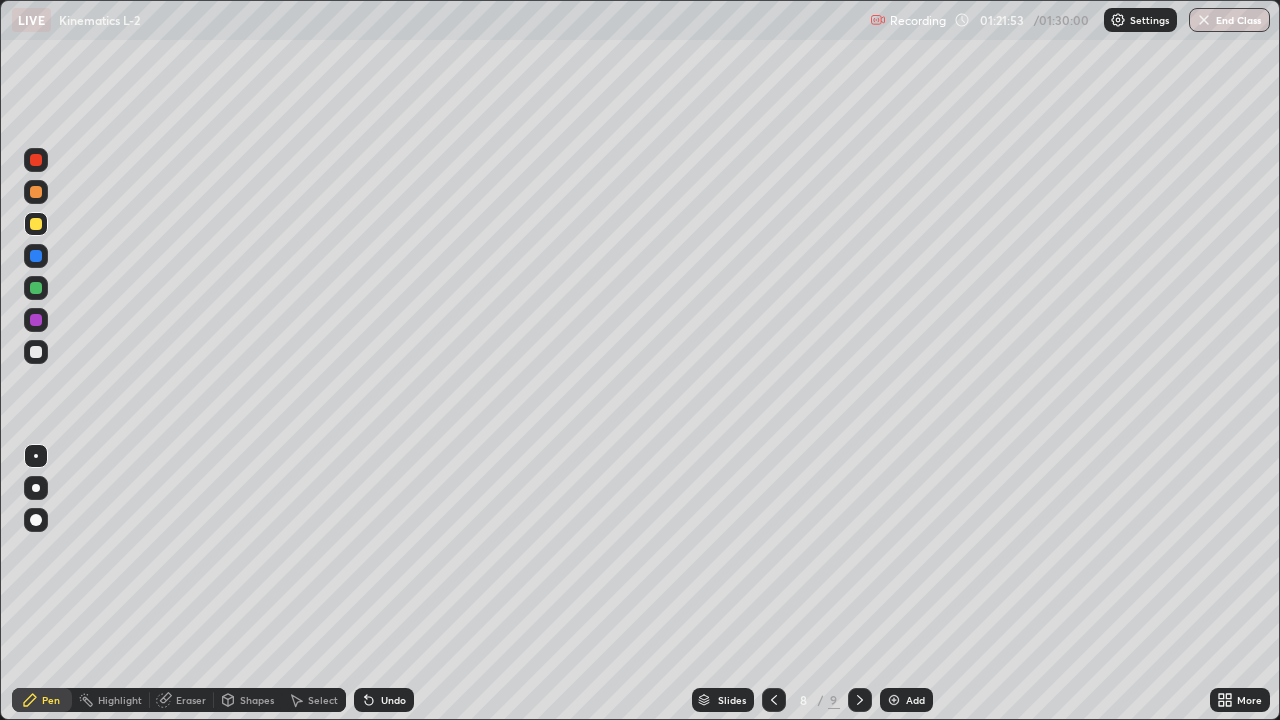 click at bounding box center (894, 700) 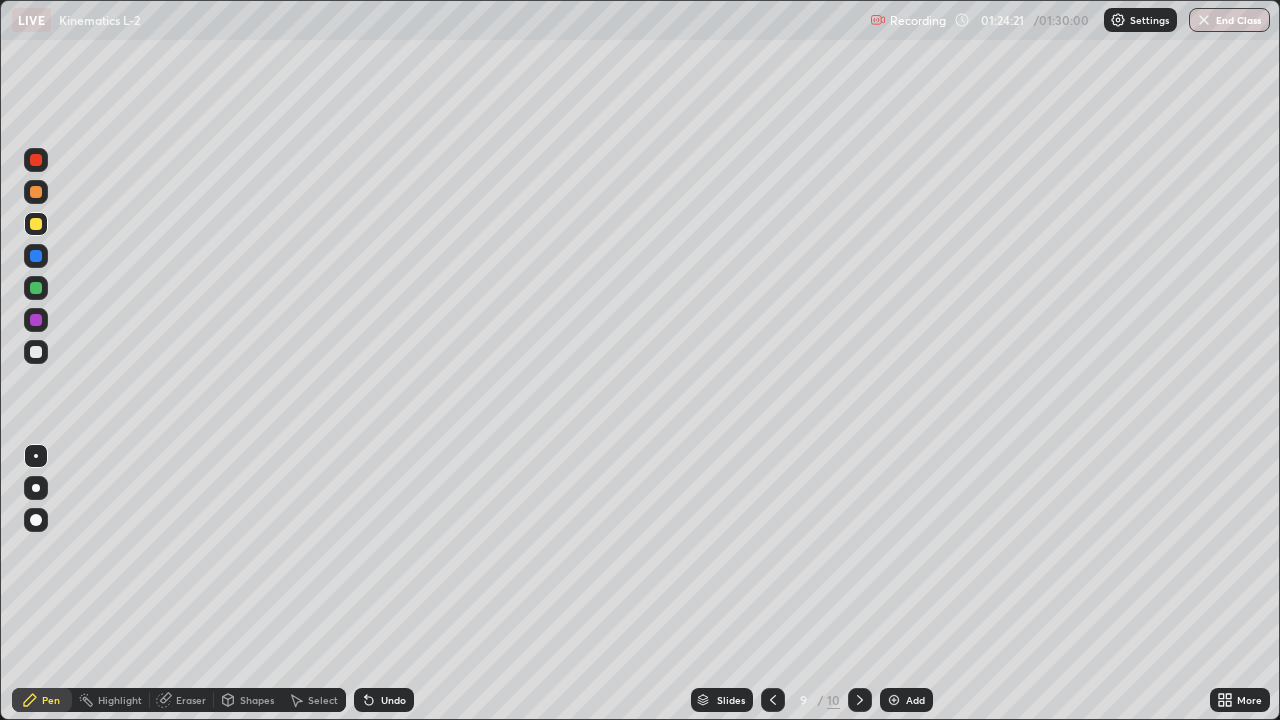 click on "Eraser" at bounding box center (182, 700) 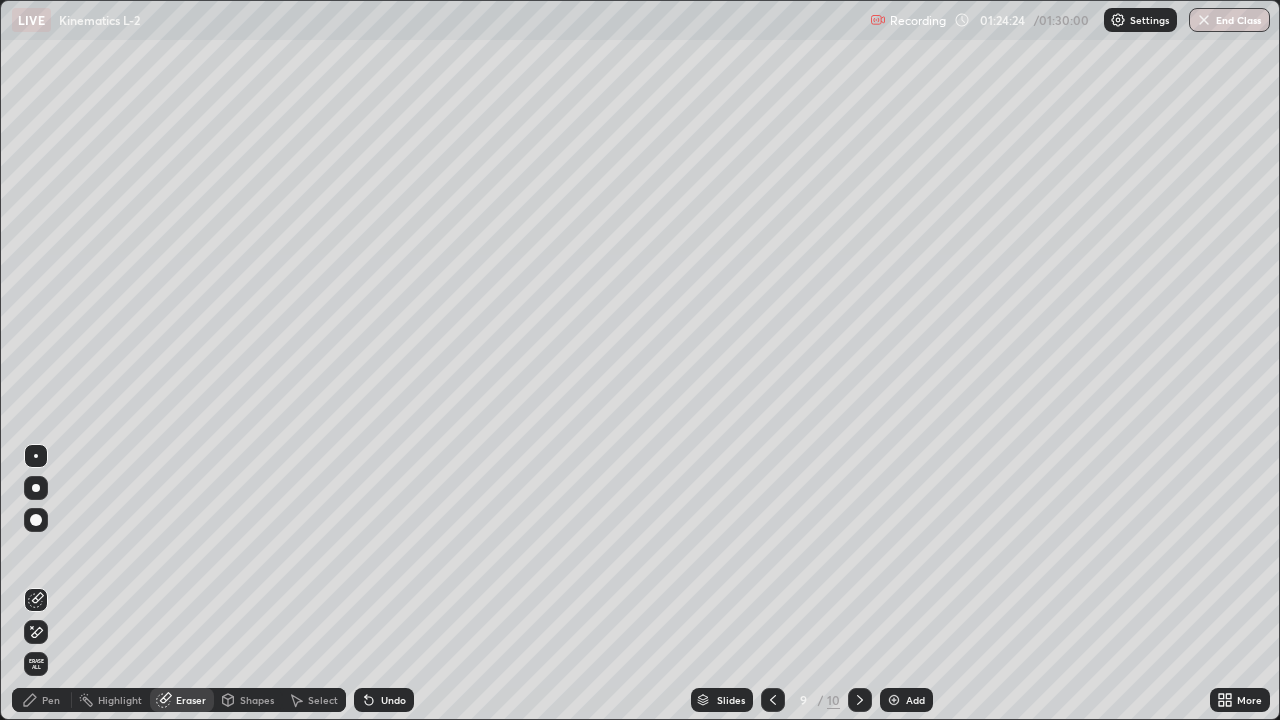 click on "Pen" at bounding box center [51, 700] 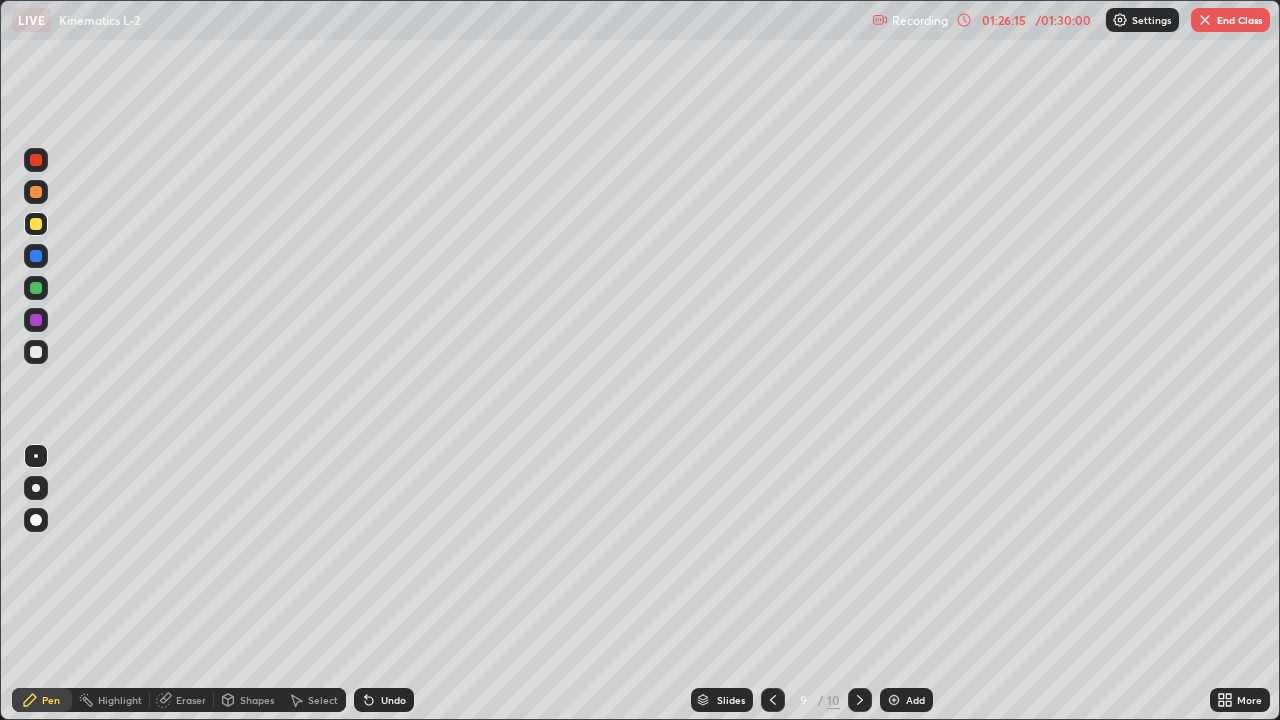 click at bounding box center [36, 256] 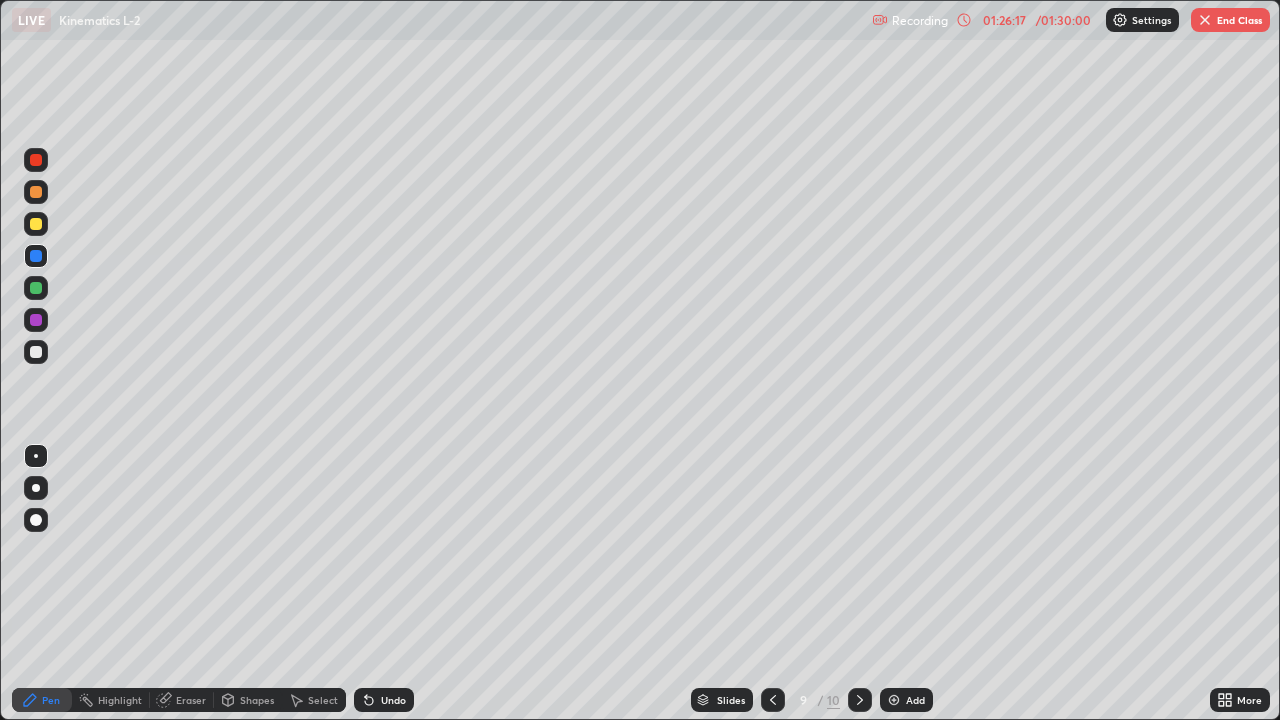 click at bounding box center [36, 352] 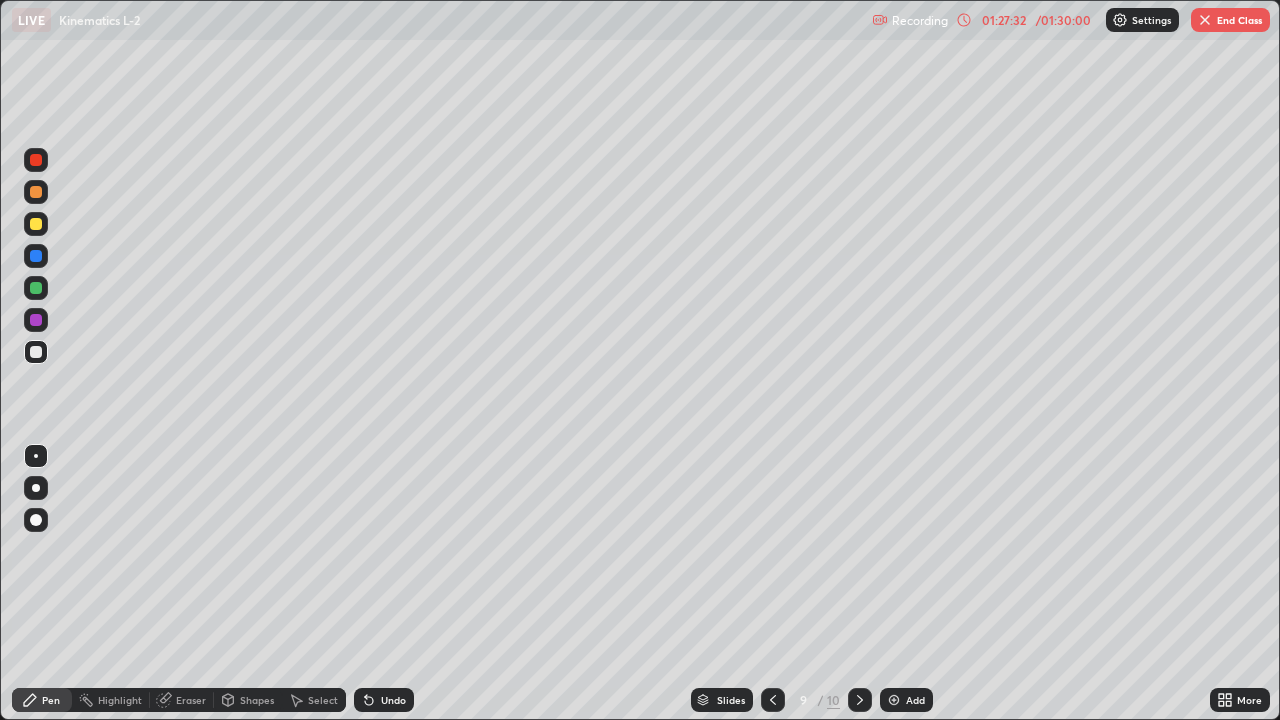 click at bounding box center [36, 224] 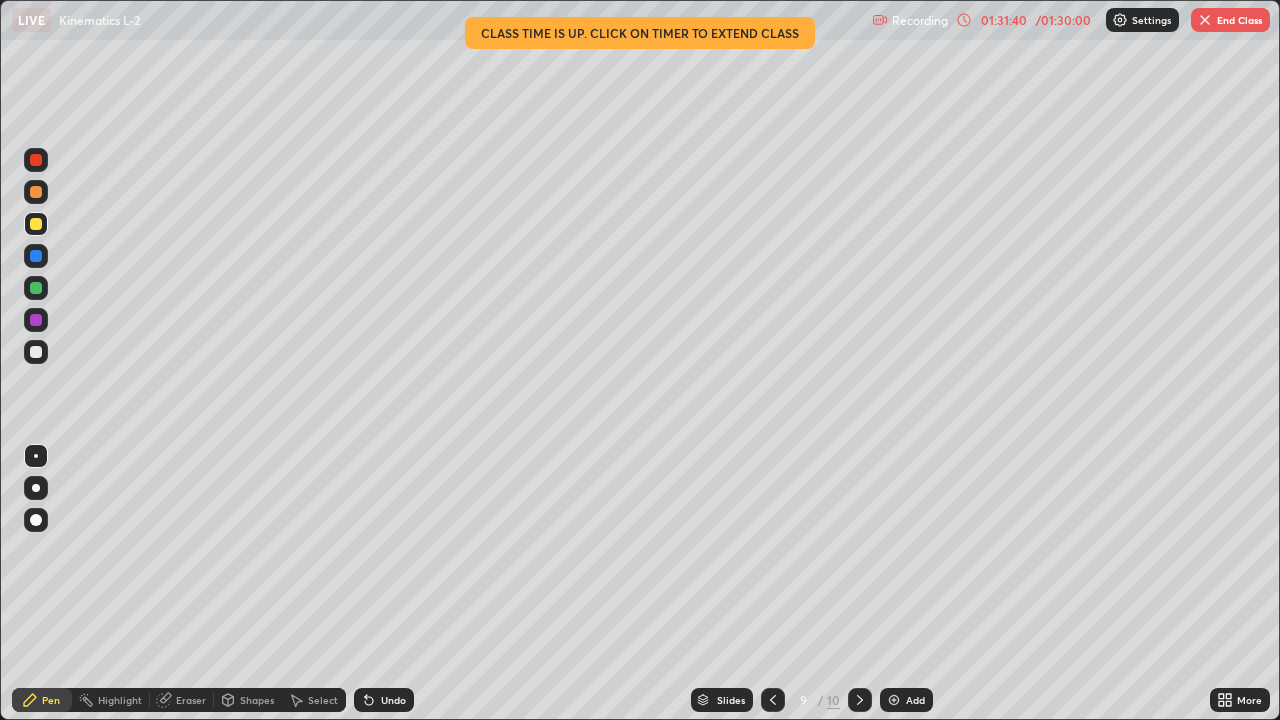 click 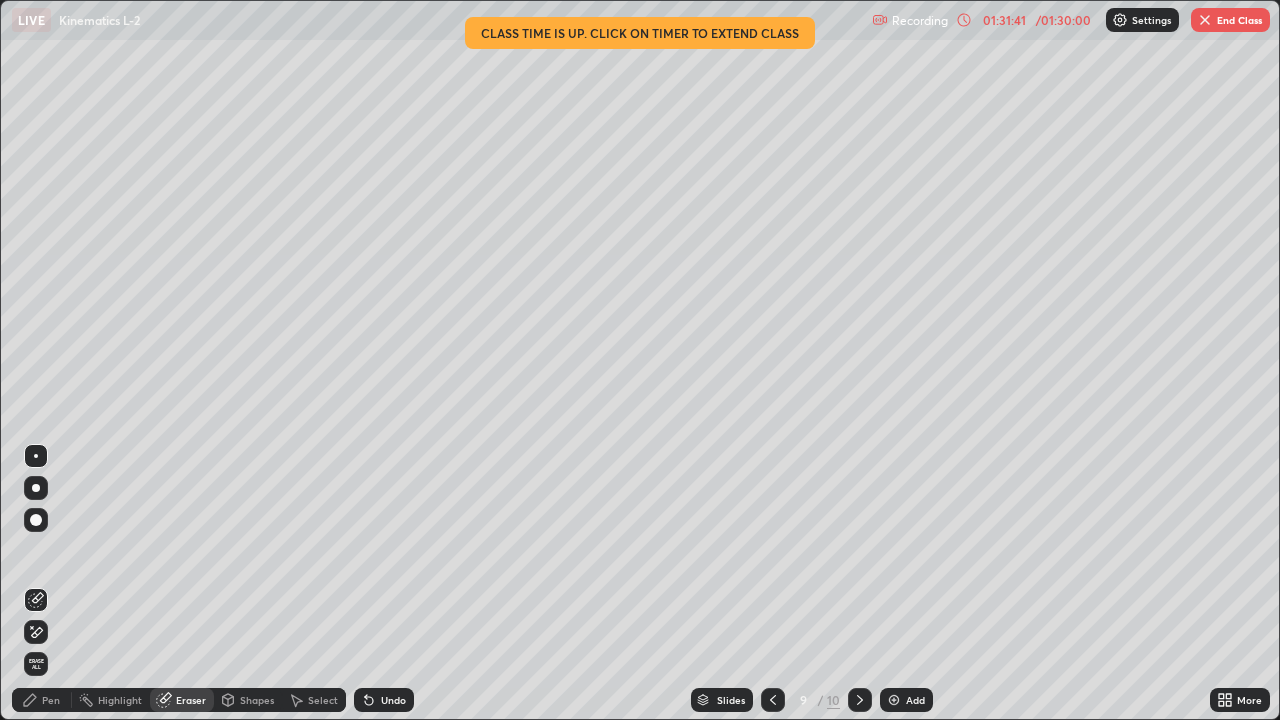 click on "Select" at bounding box center (314, 700) 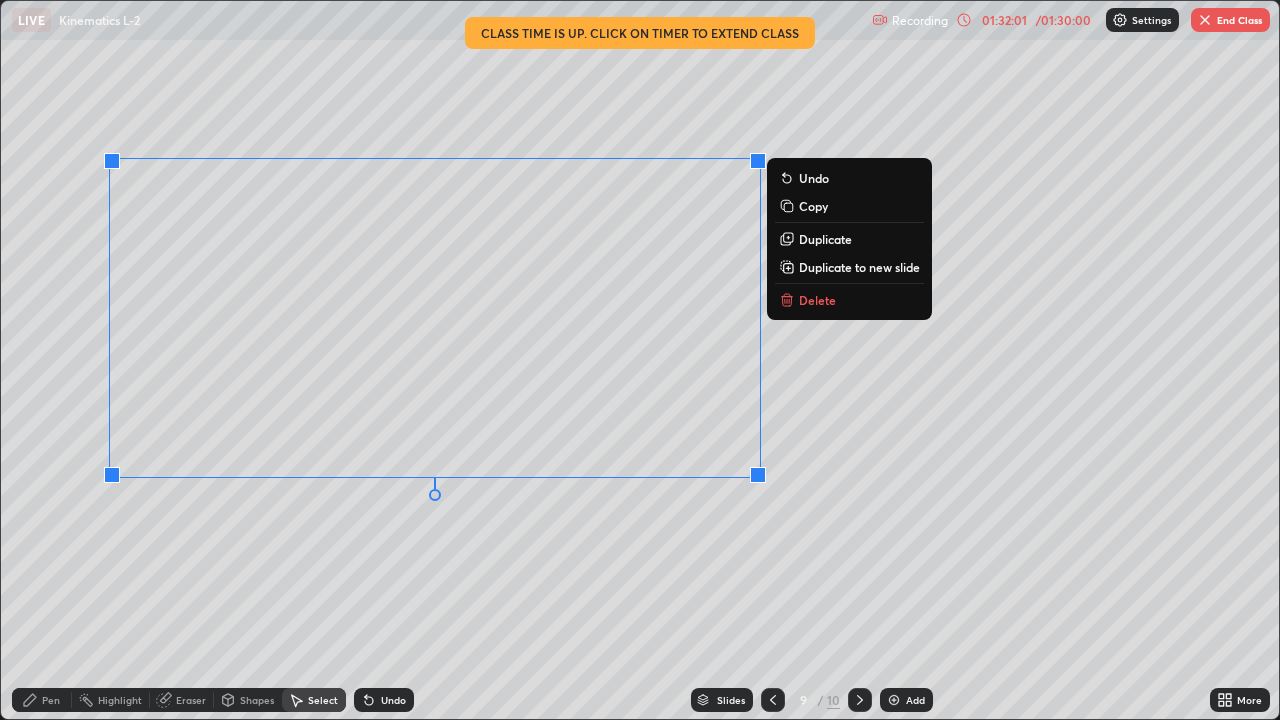 click at bounding box center (112, 475) 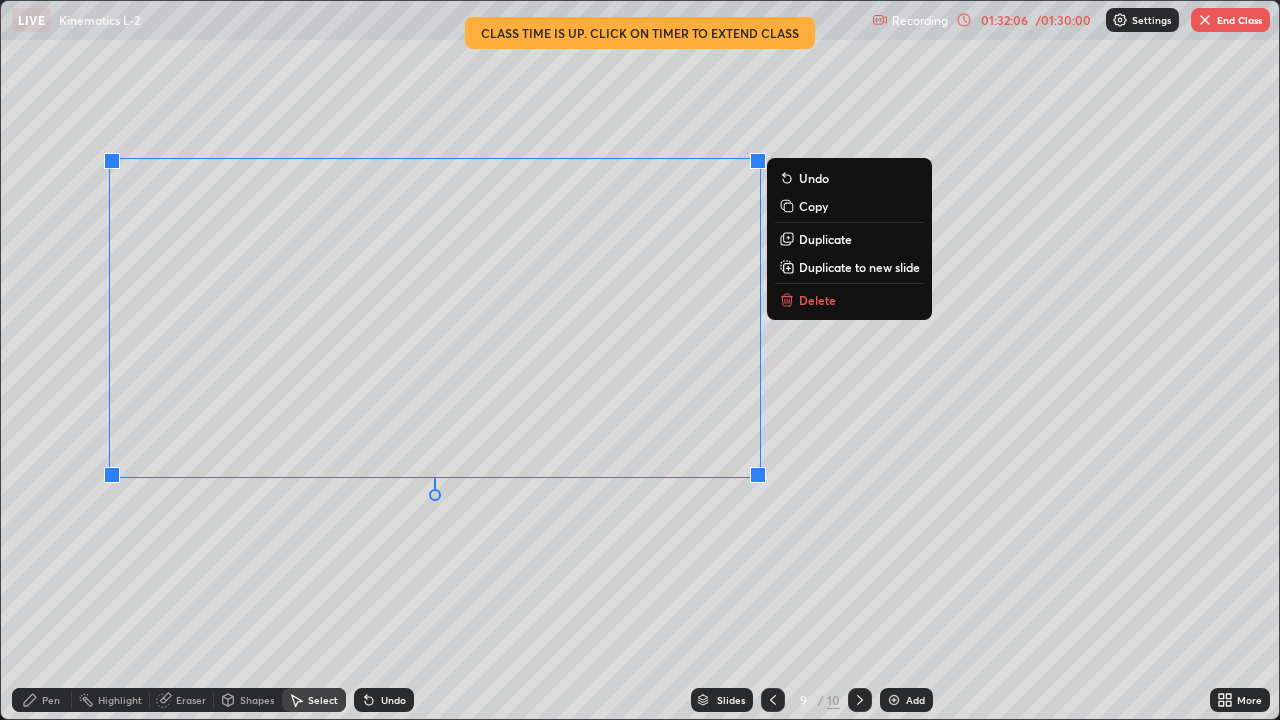 click on "Delete" at bounding box center (817, 300) 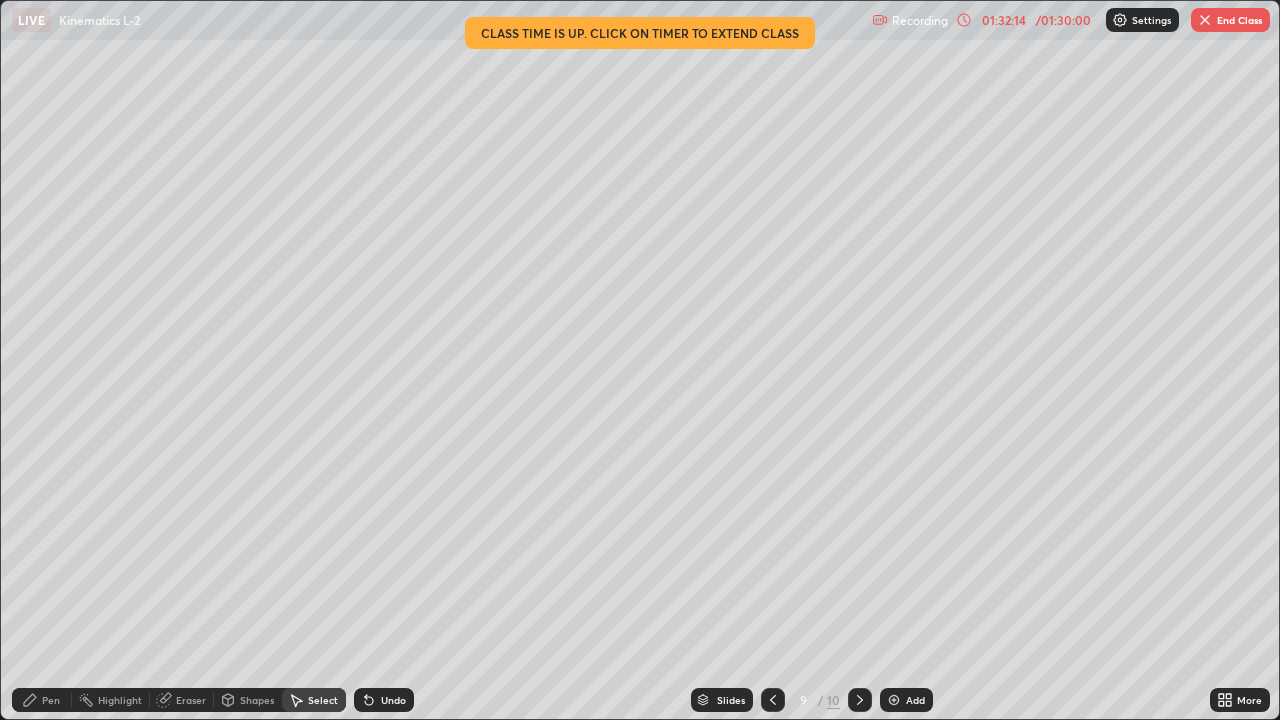 click on "Eraser" at bounding box center (182, 700) 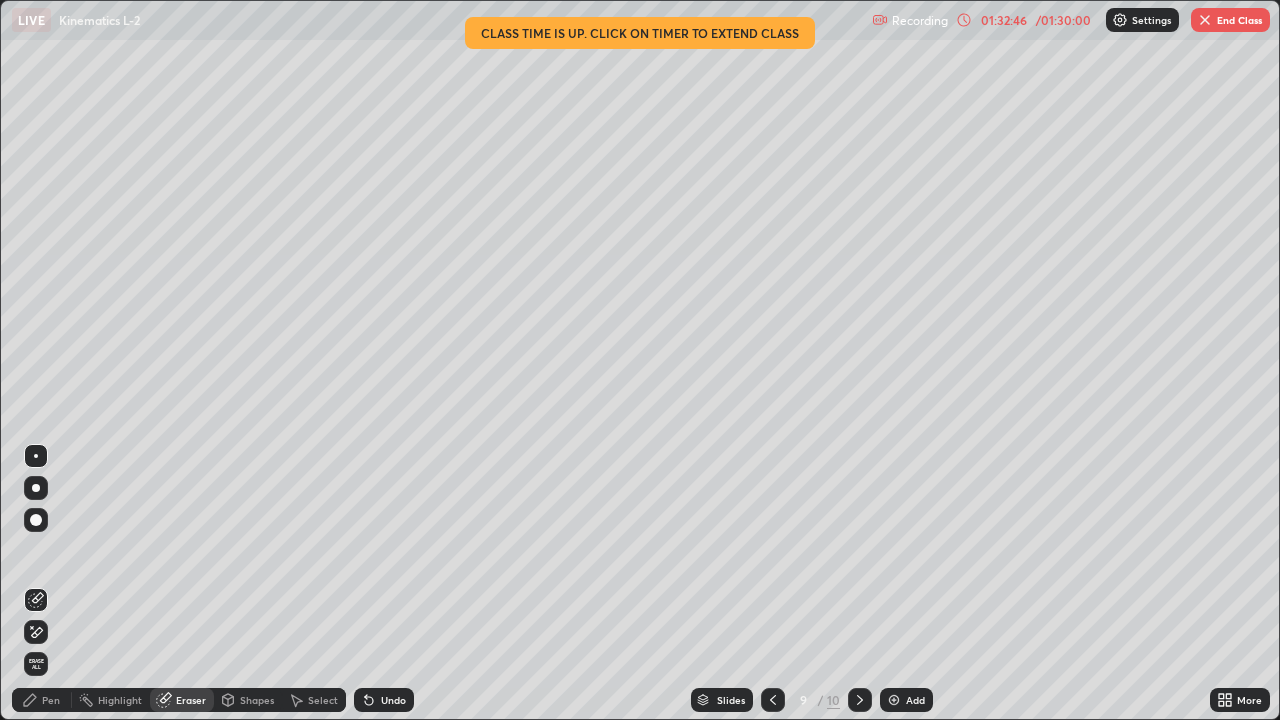 click on "Pen" at bounding box center [42, 700] 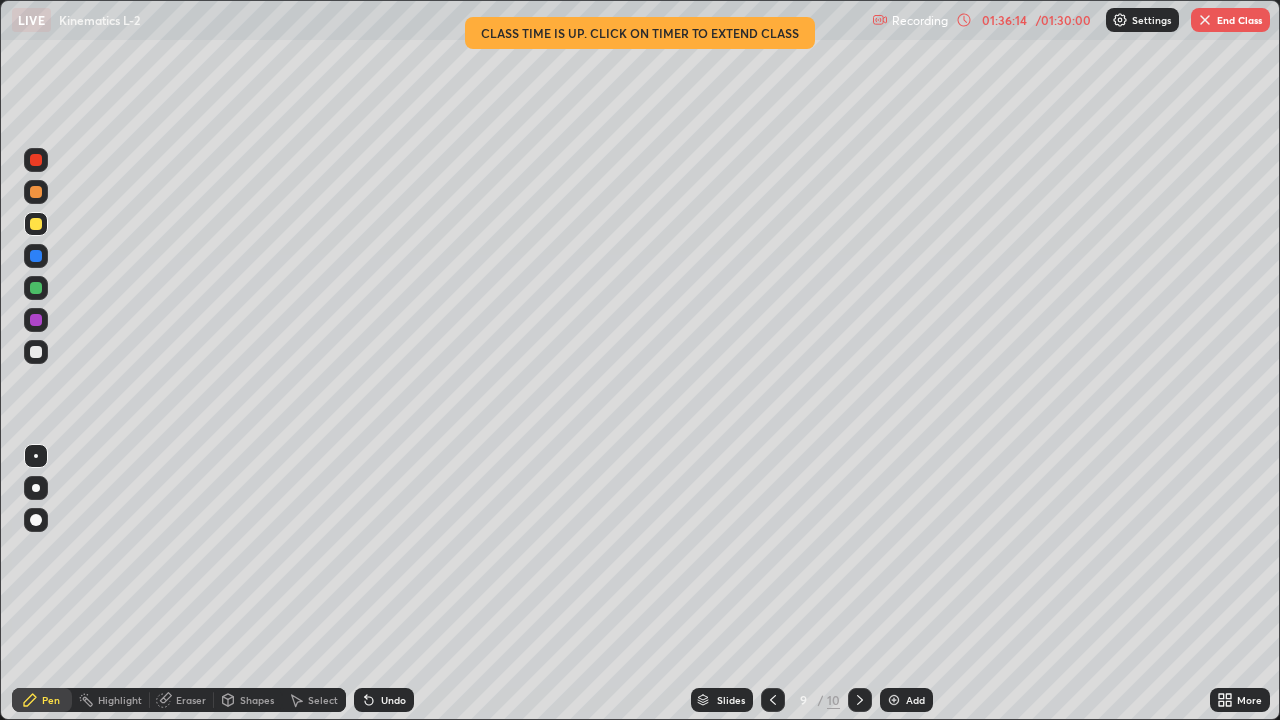 click at bounding box center (36, 288) 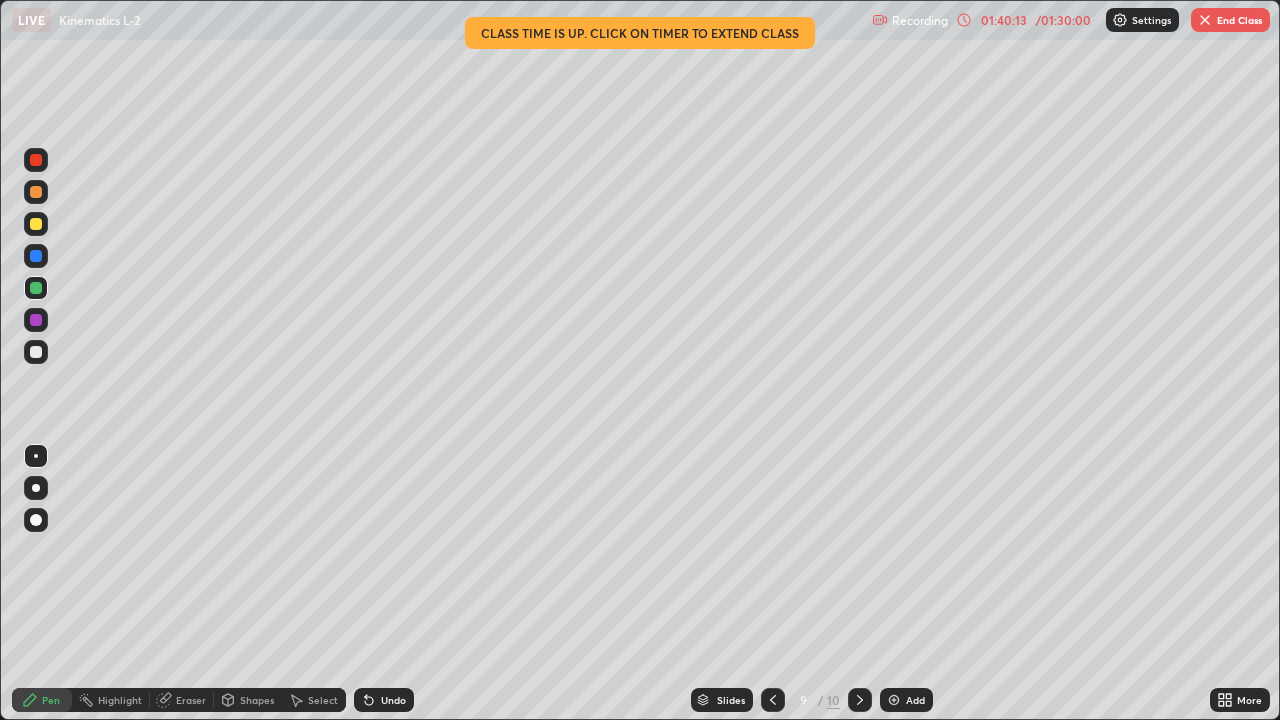 click on "End Class" at bounding box center (1230, 20) 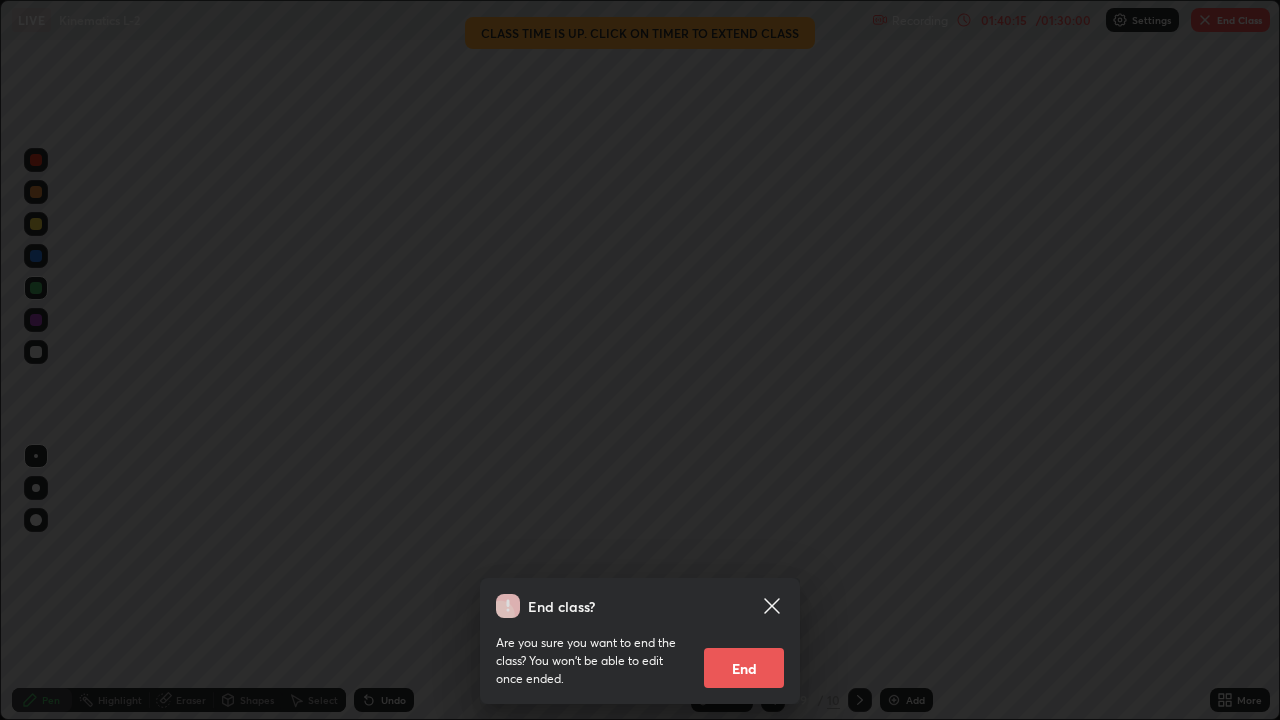 click on "End" at bounding box center (744, 668) 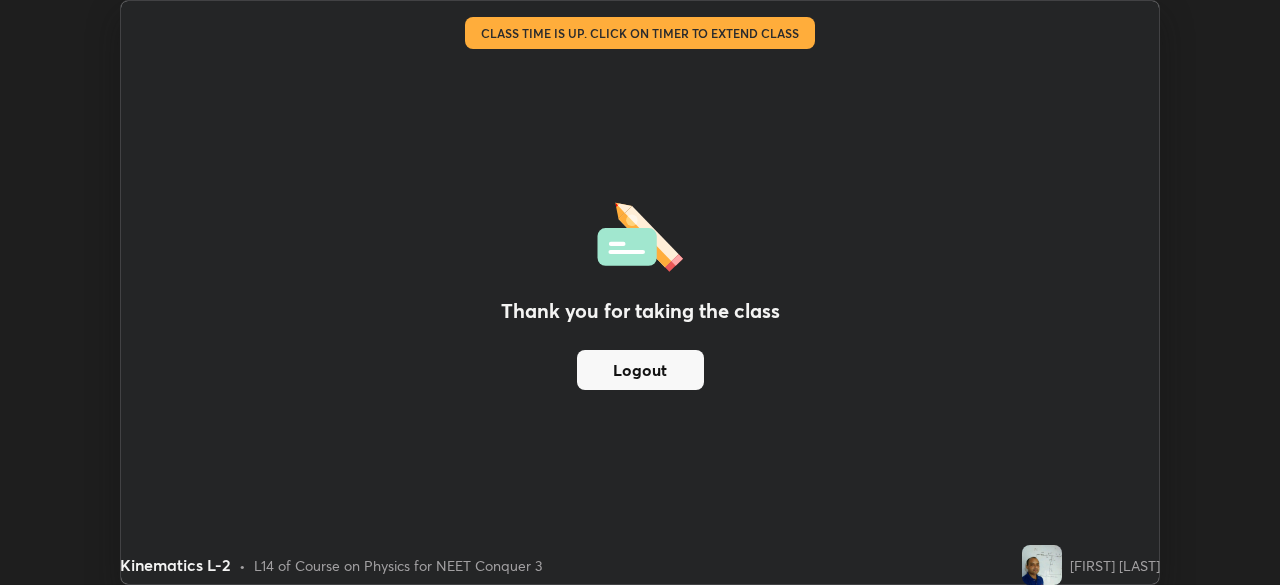 scroll, scrollTop: 585, scrollLeft: 1280, axis: both 